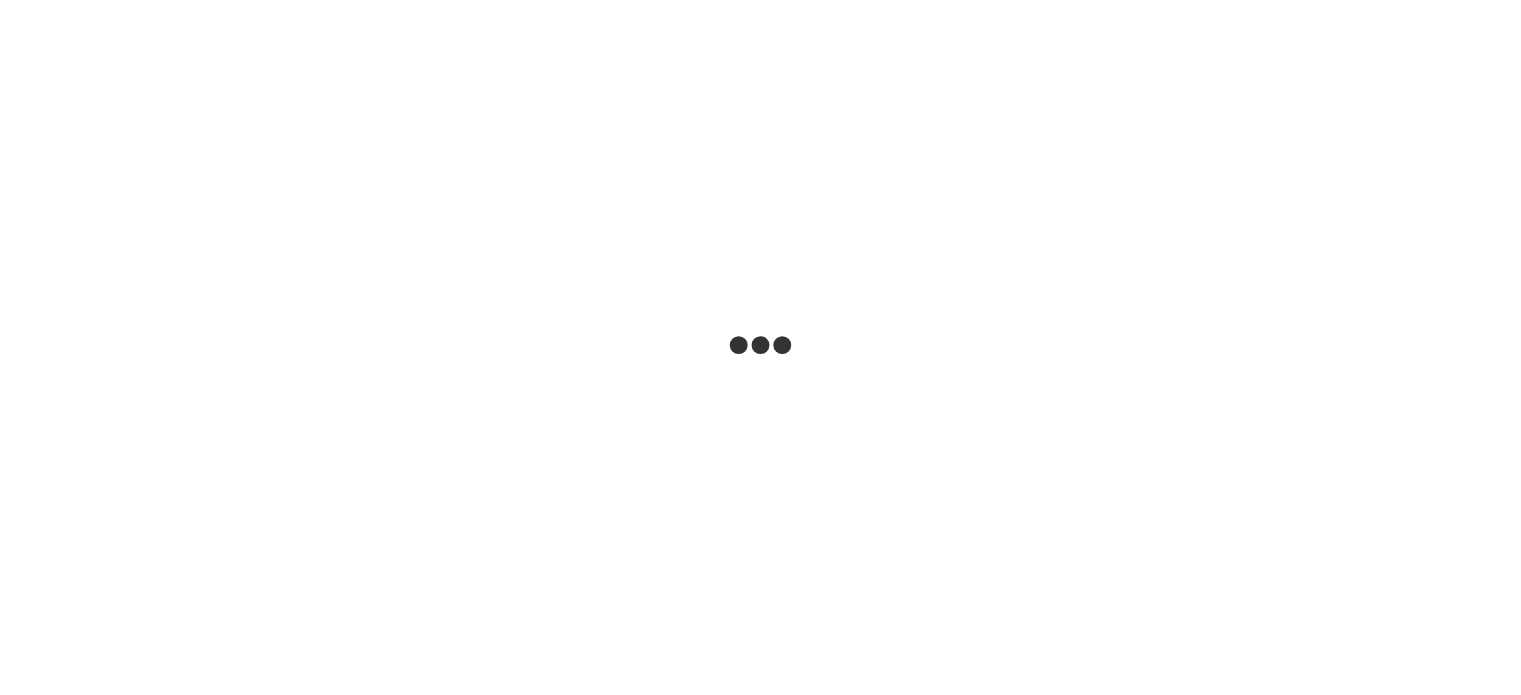 scroll, scrollTop: 0, scrollLeft: 0, axis: both 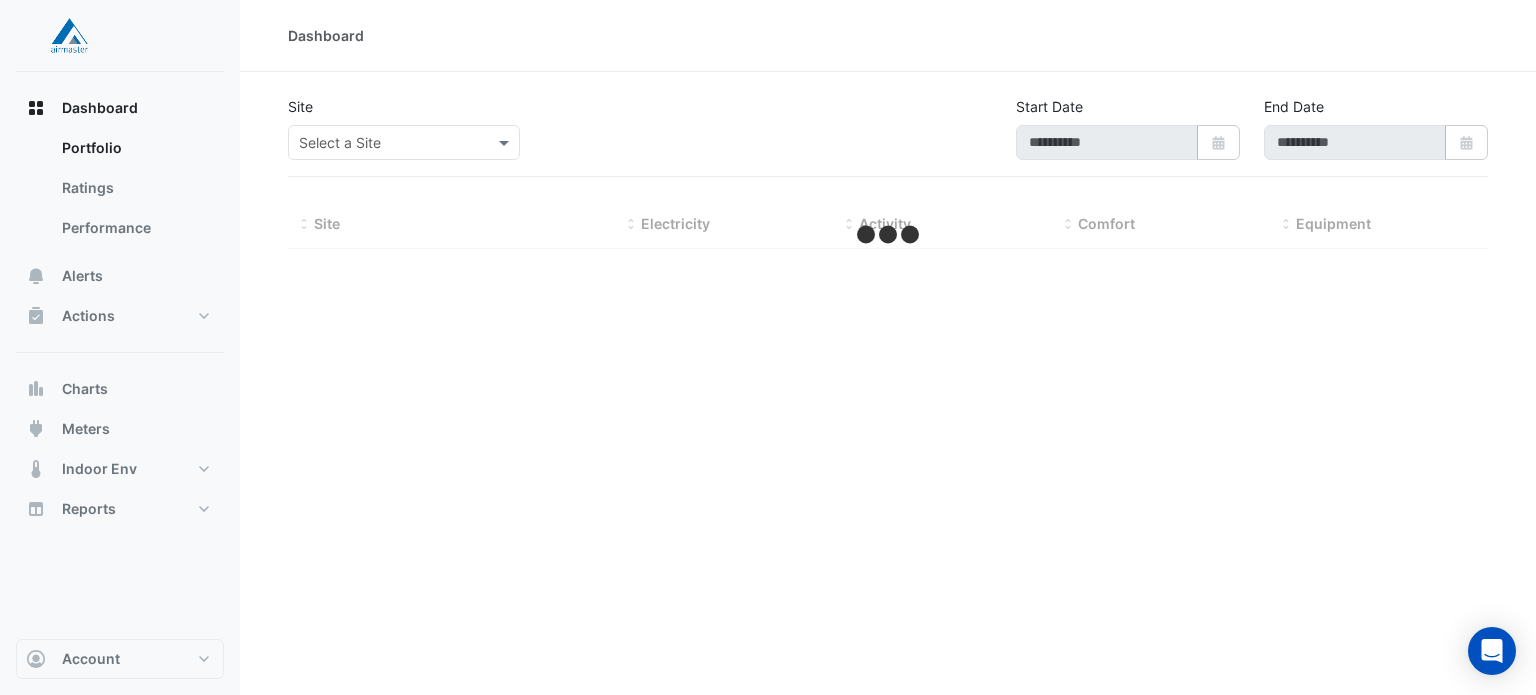 type on "**********" 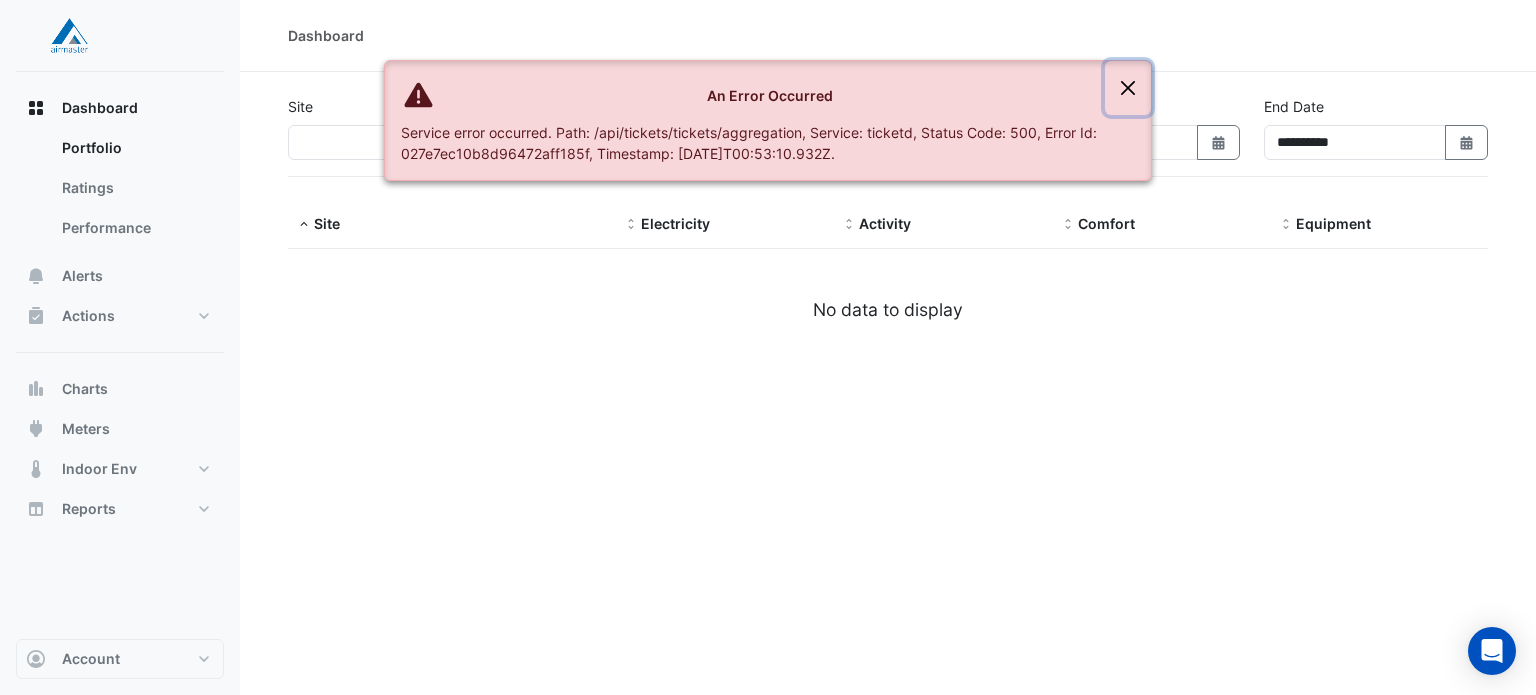 click 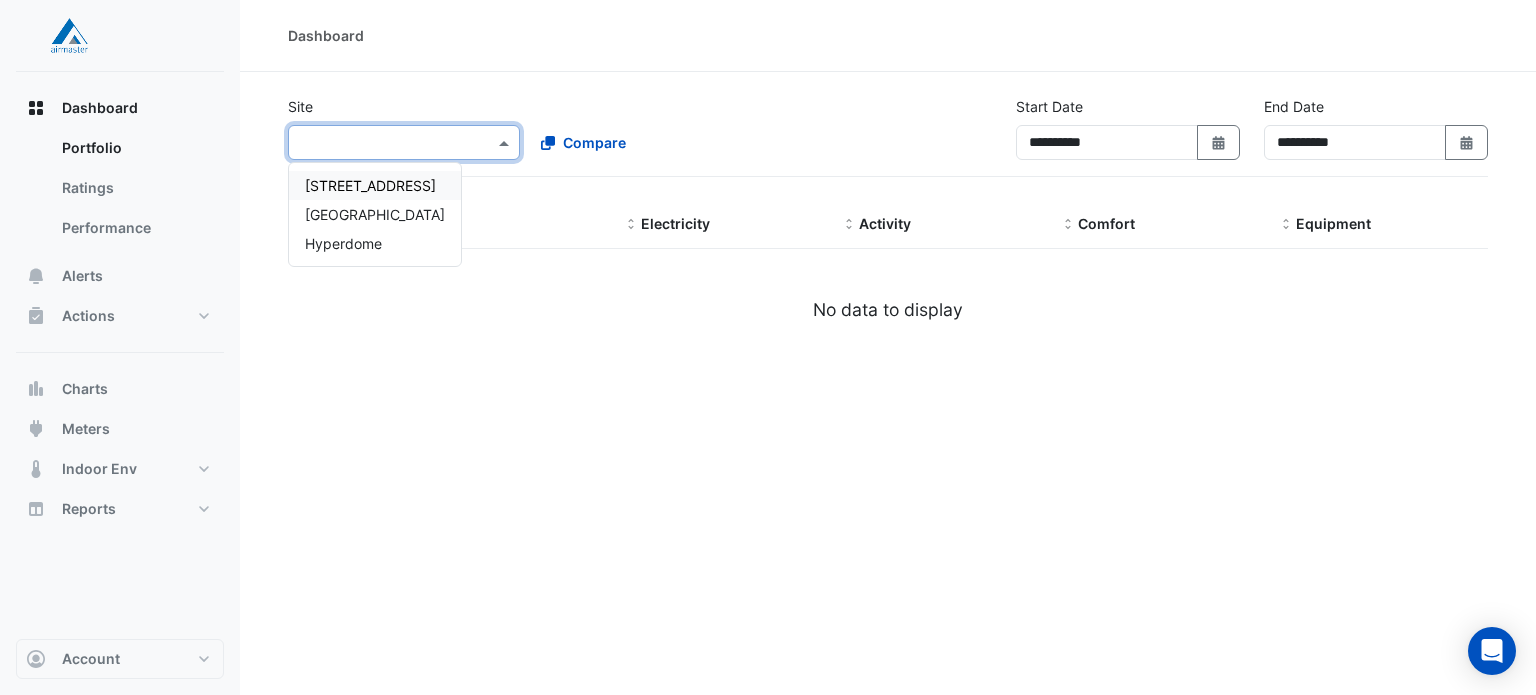 click on "Select a Site ×" at bounding box center [404, 142] 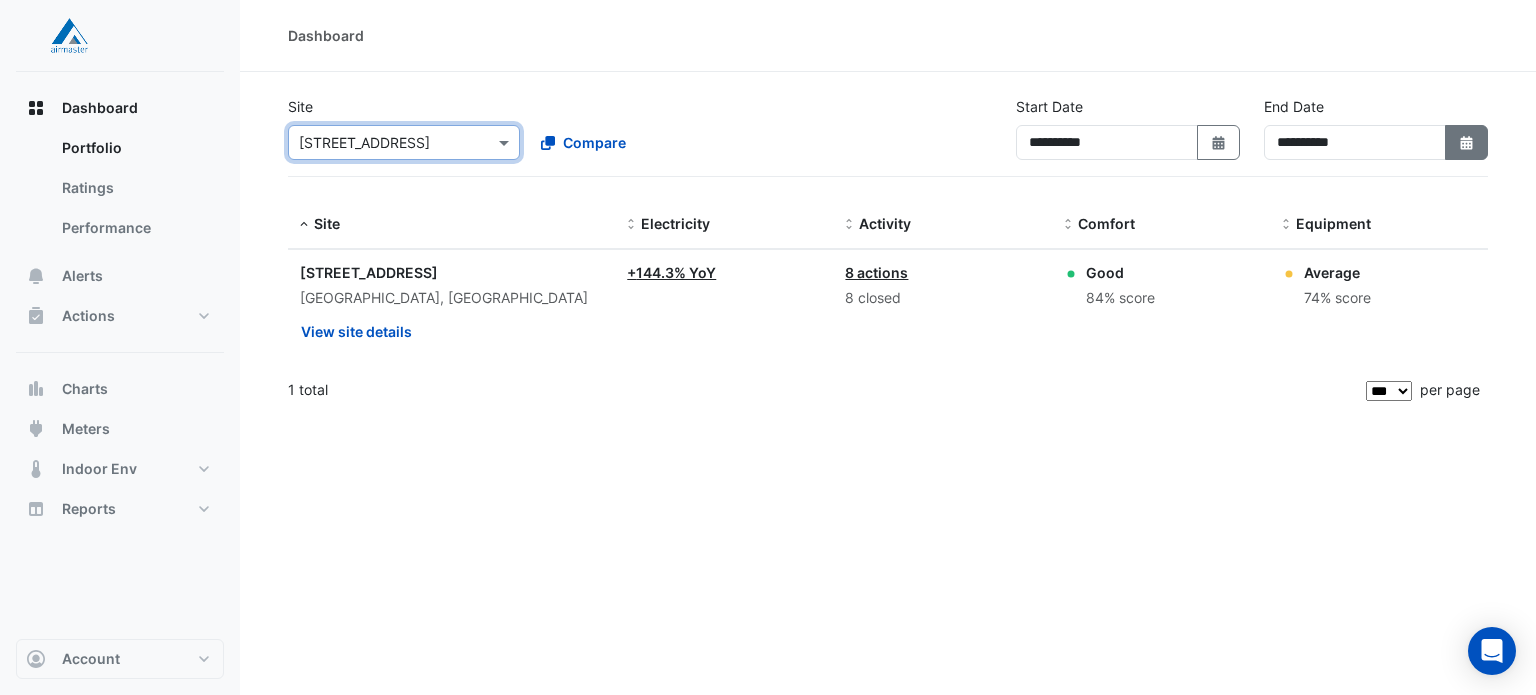 click on "Select Date" 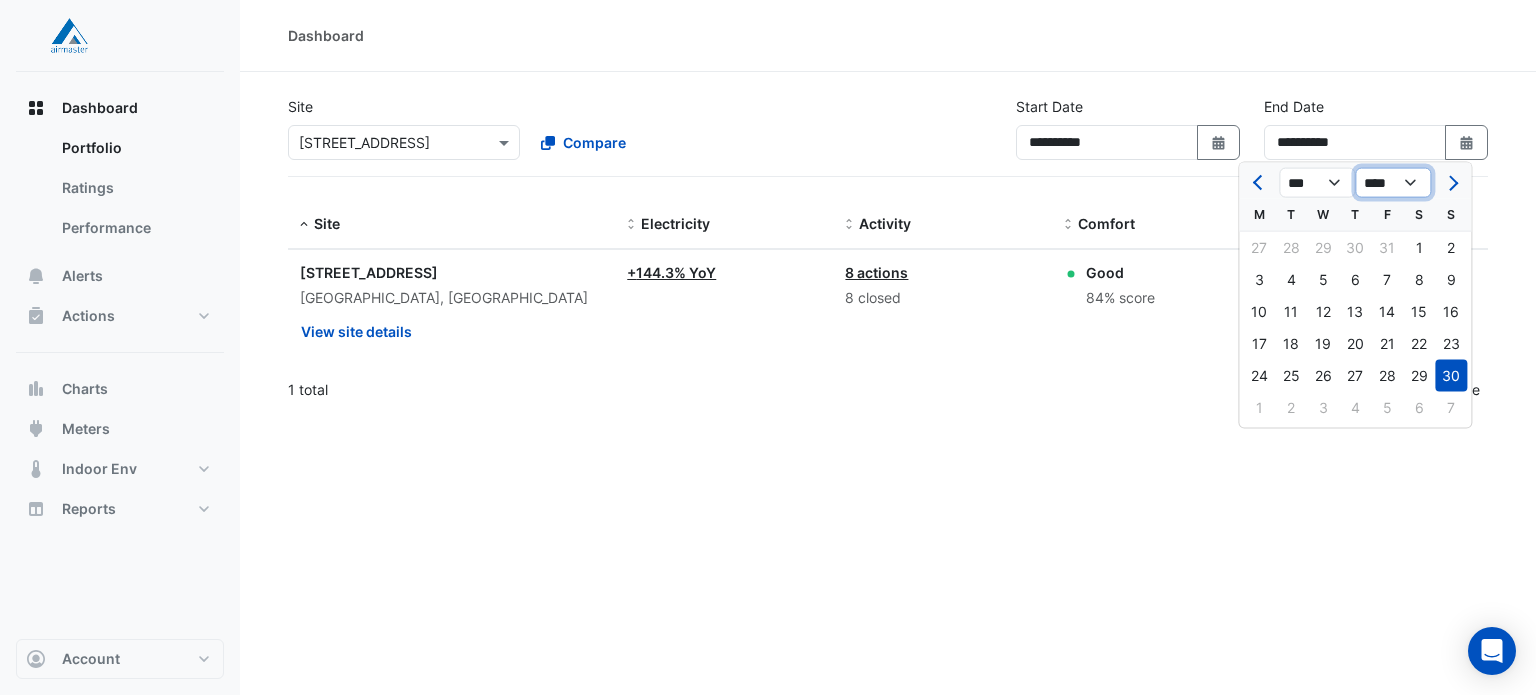 click on "**** **** **** **** **** **** **** **** **** **** ****" 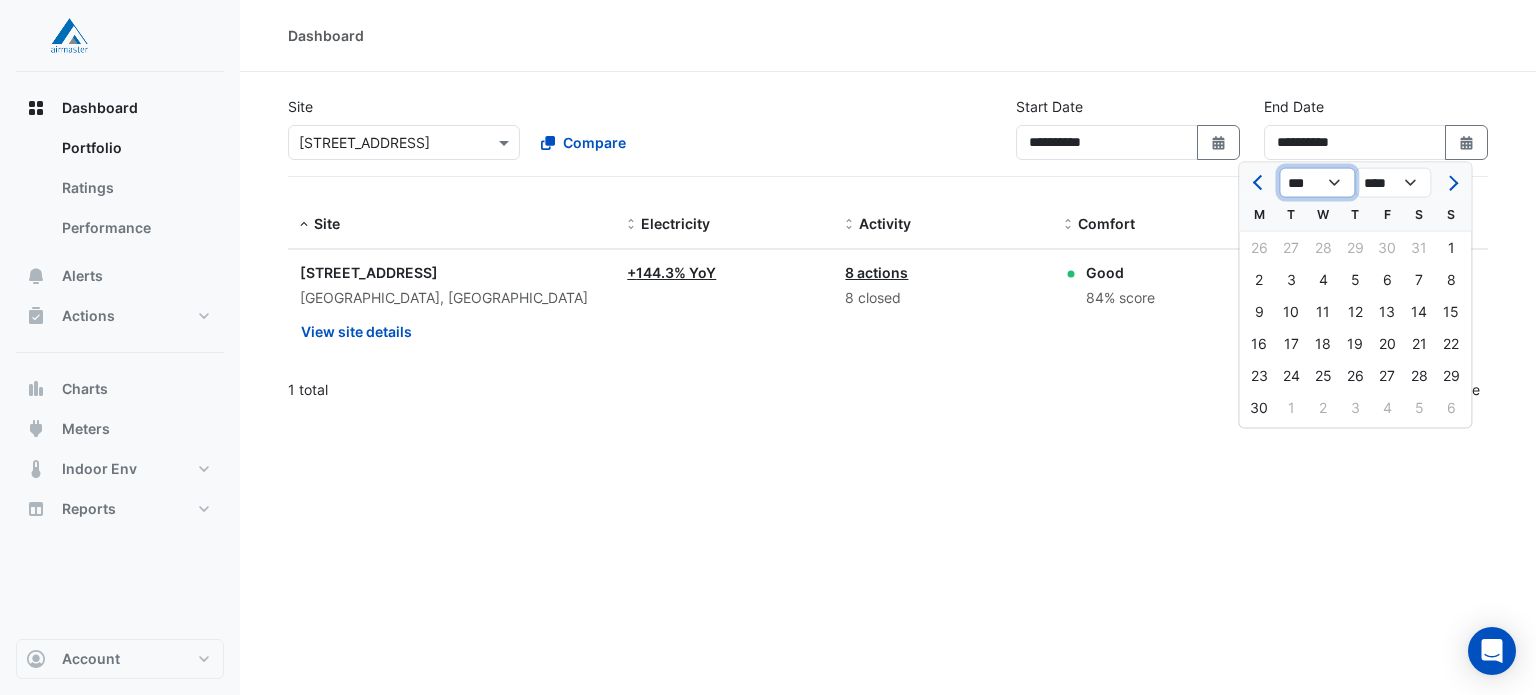 click on "*** *** *** *** *** *** *** *** *** *** *** ***" 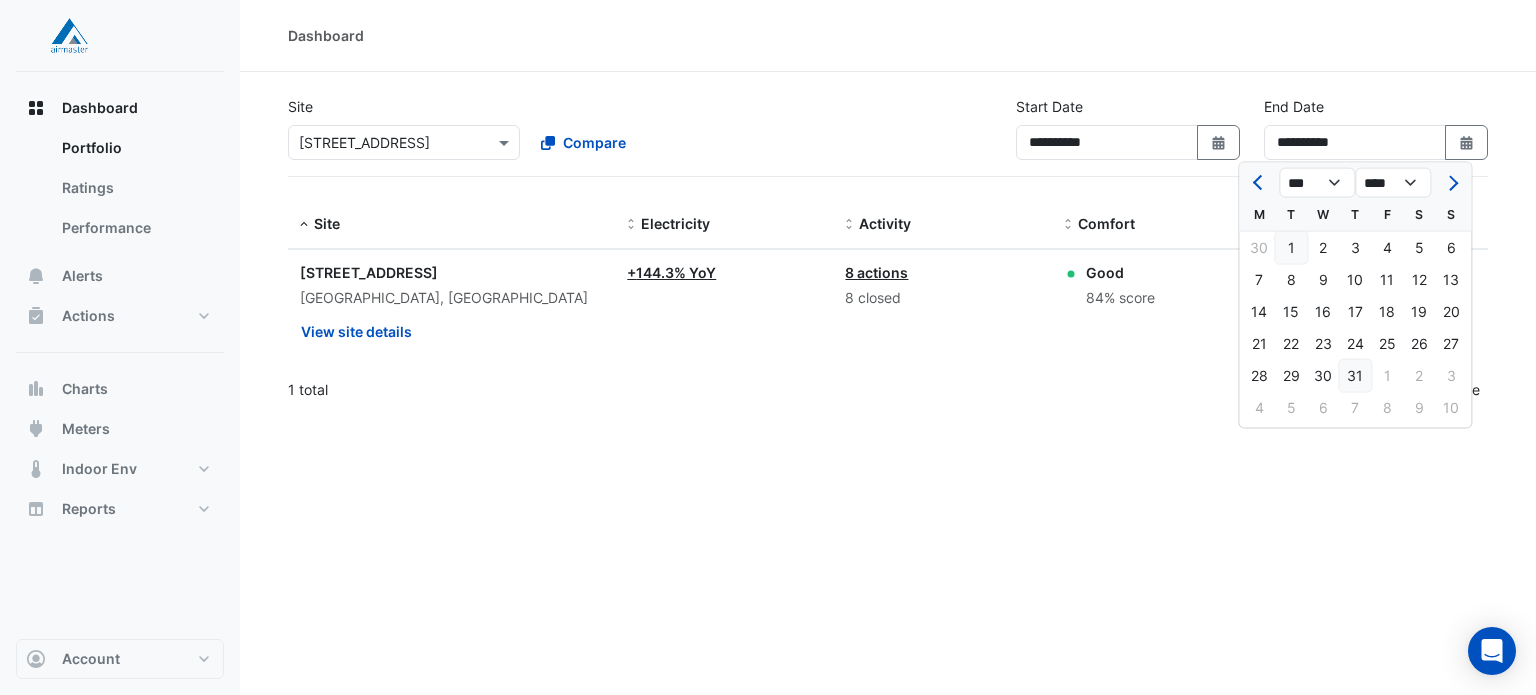 click on "31" 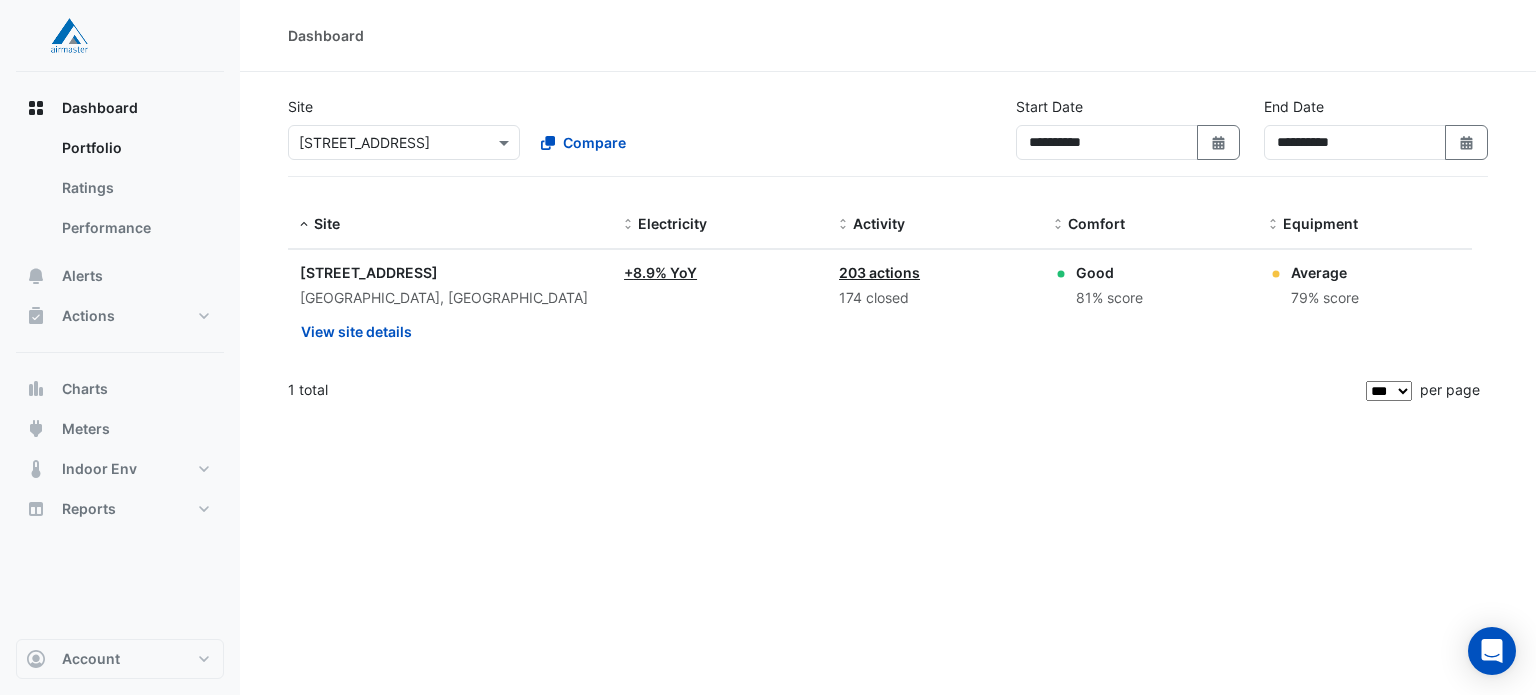 click on "203 actions" 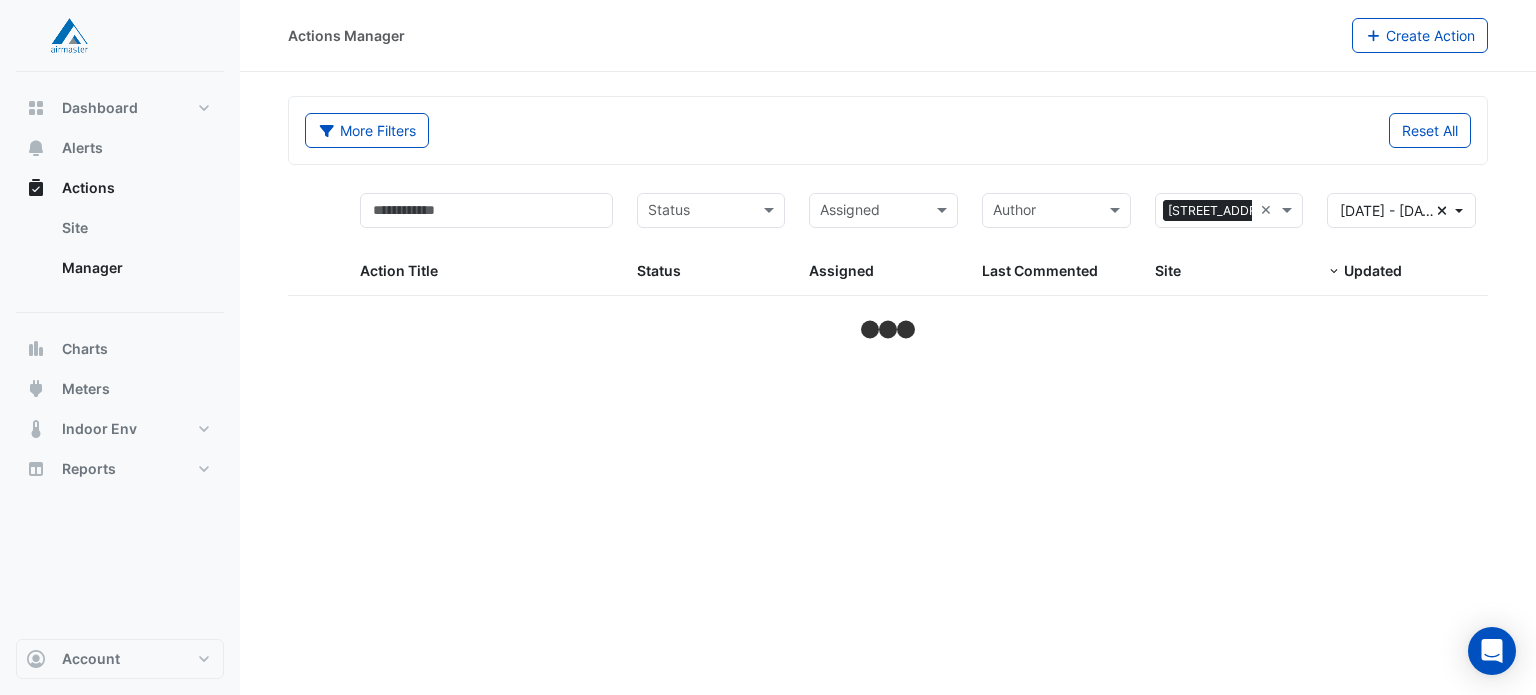 select on "***" 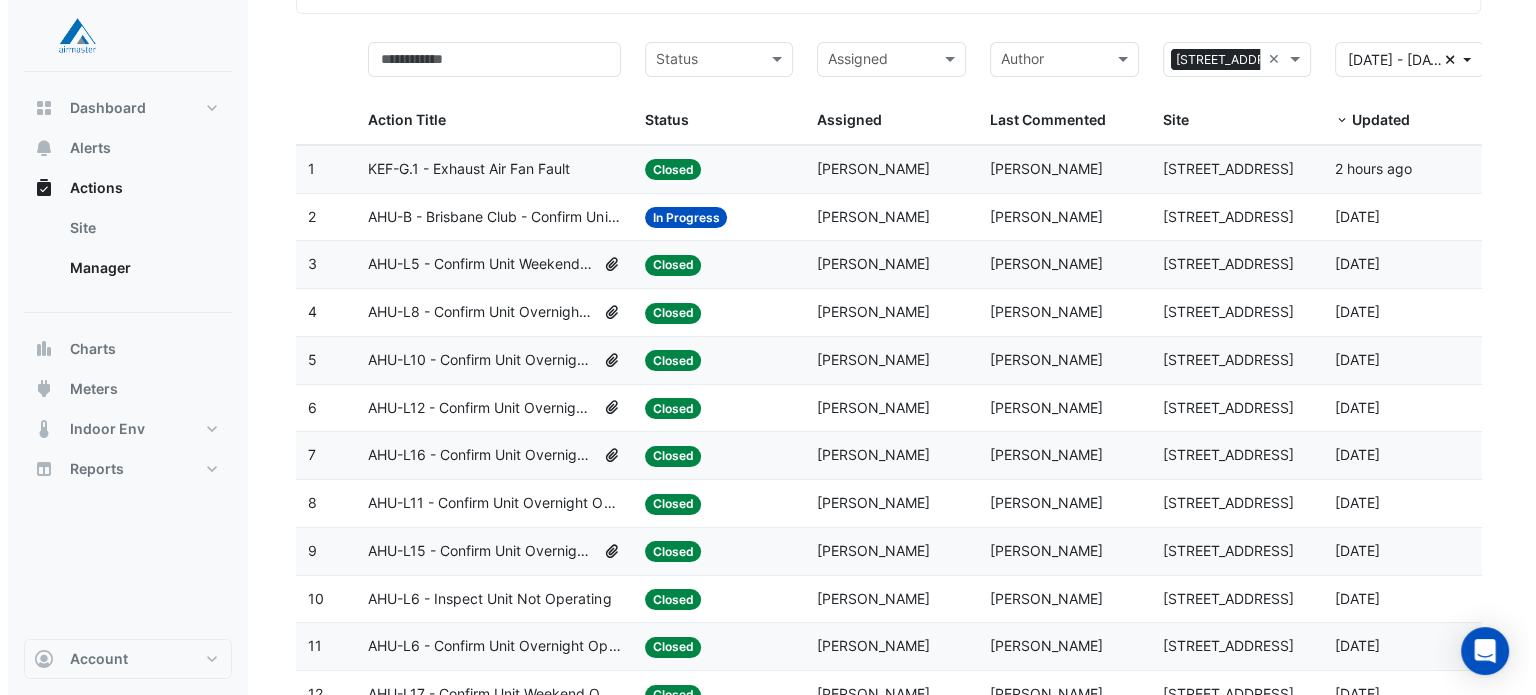 scroll, scrollTop: 152, scrollLeft: 0, axis: vertical 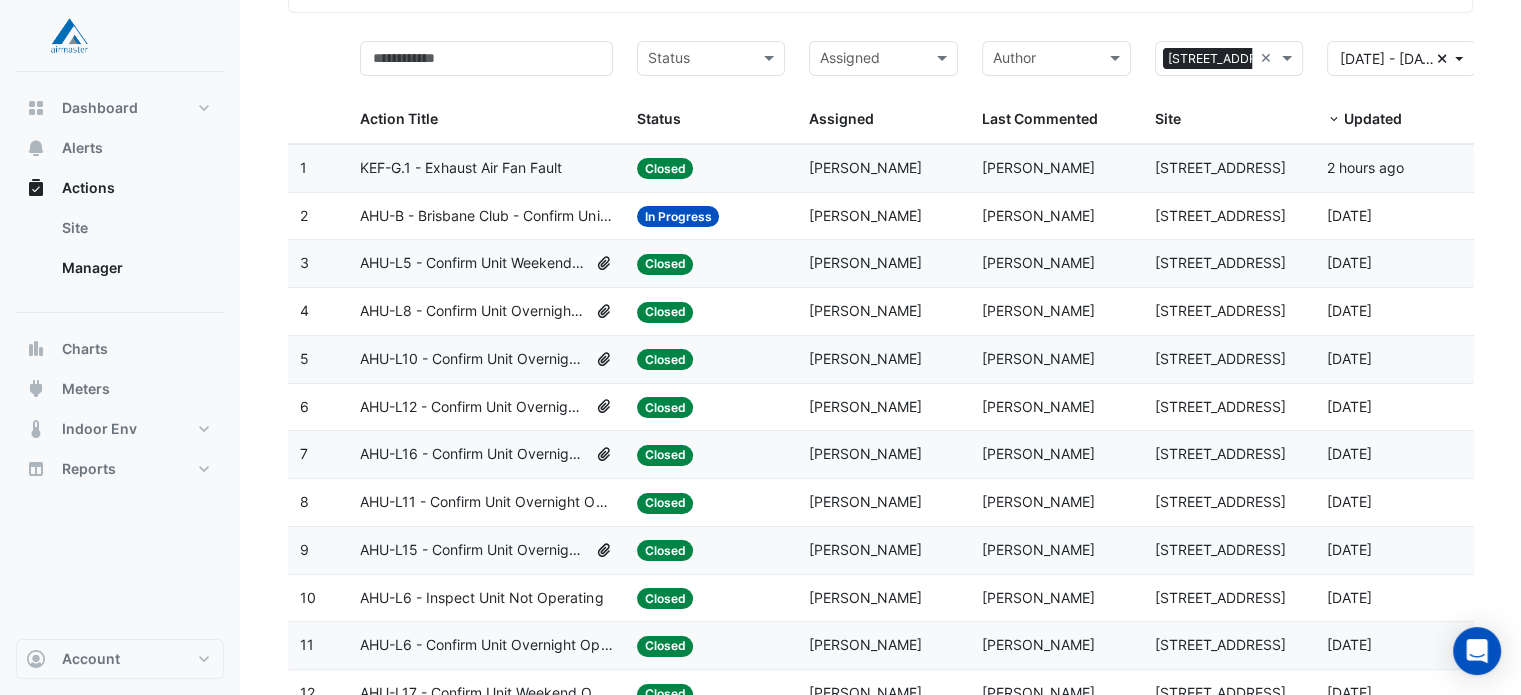 click on "AHU-L5 - Confirm Unit Weekend Operation (Energy Waste)" 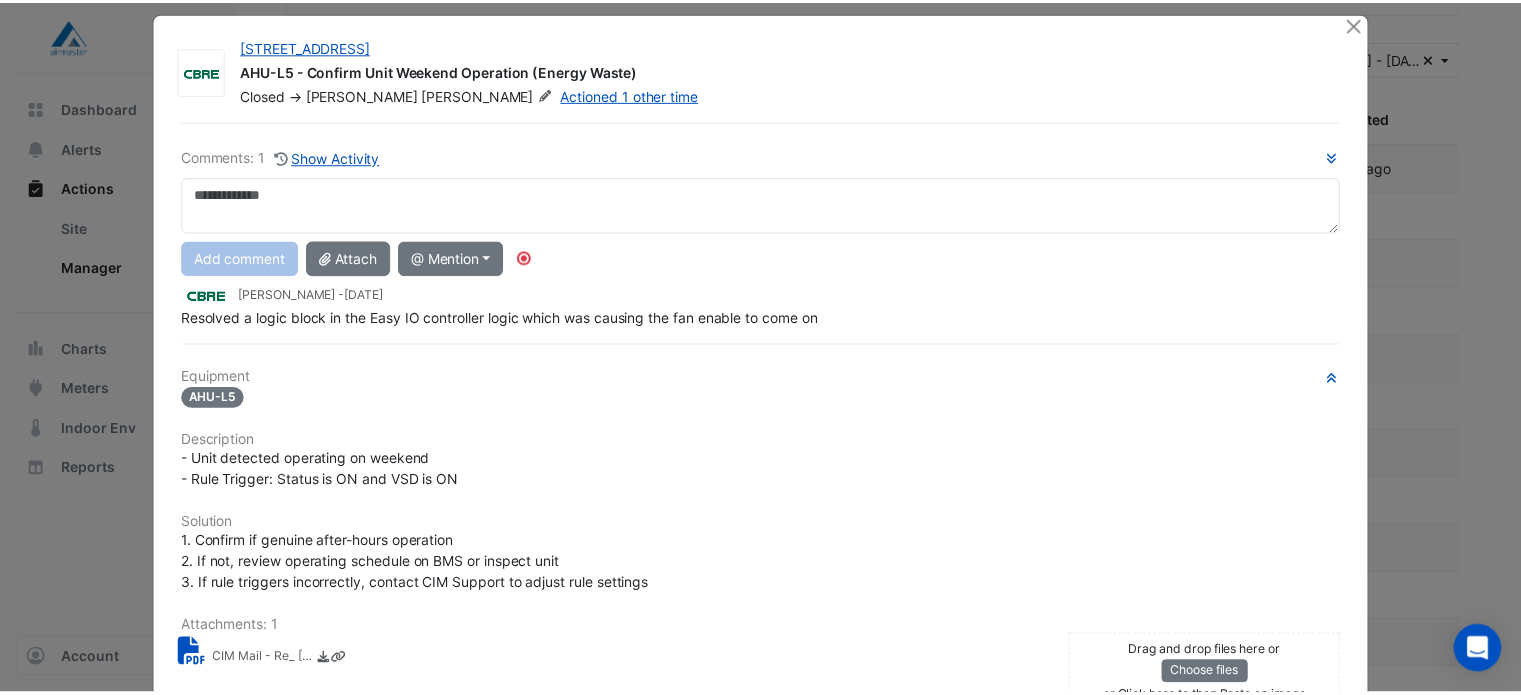 scroll, scrollTop: 0, scrollLeft: 0, axis: both 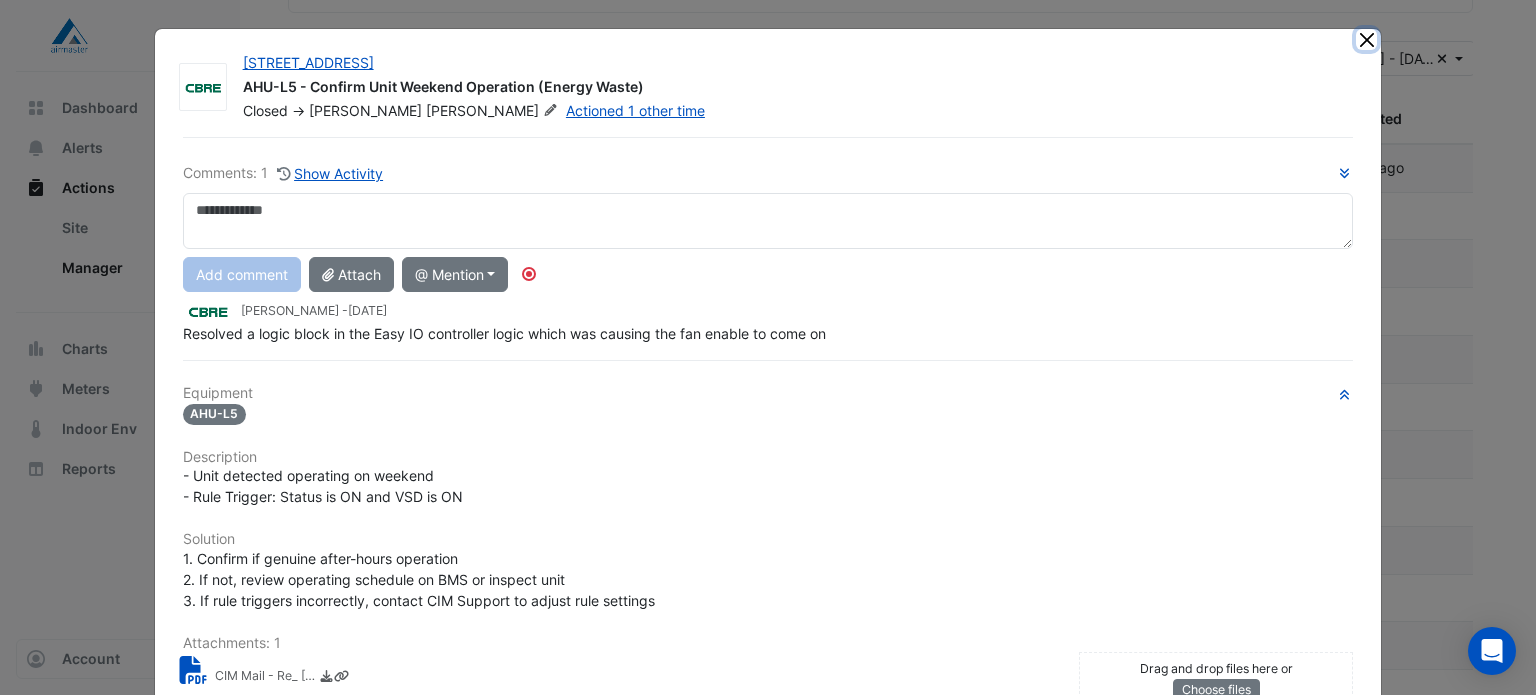 click 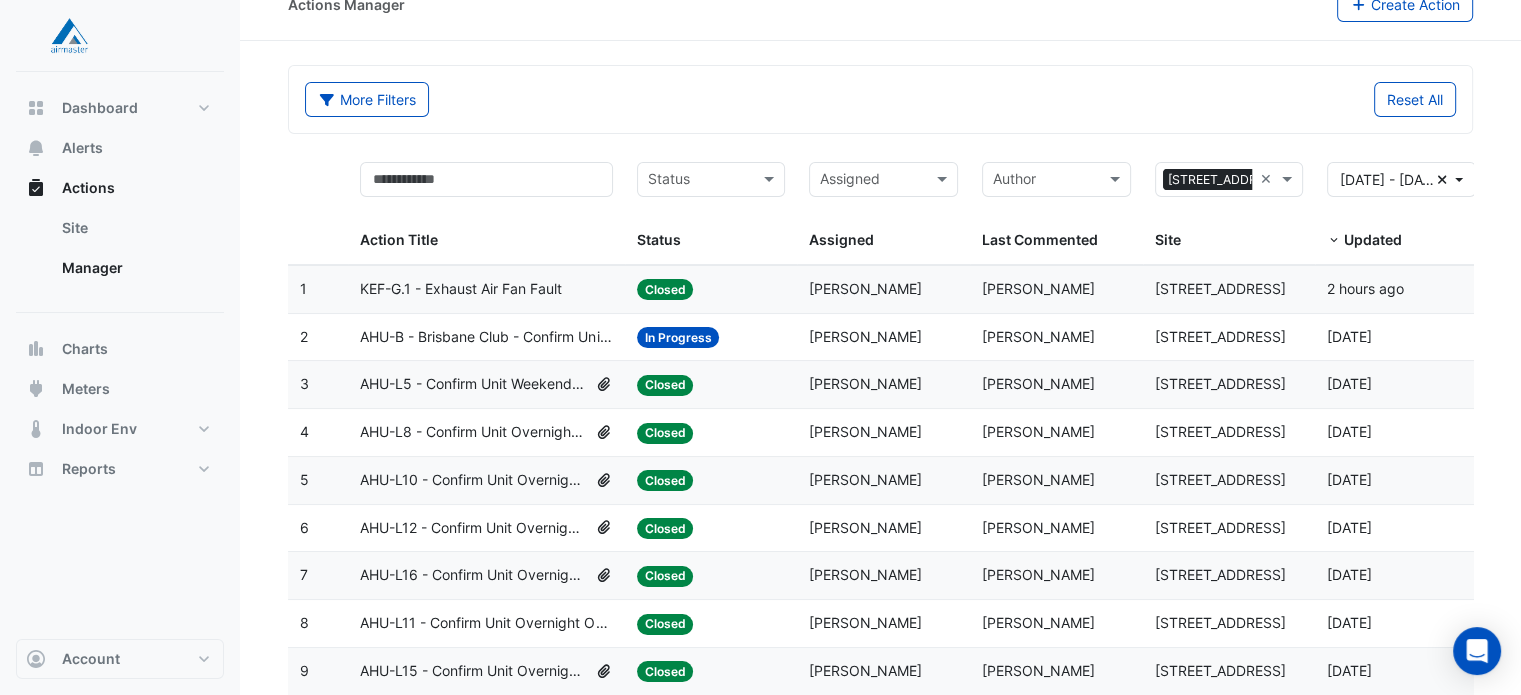 scroll, scrollTop: 12, scrollLeft: 0, axis: vertical 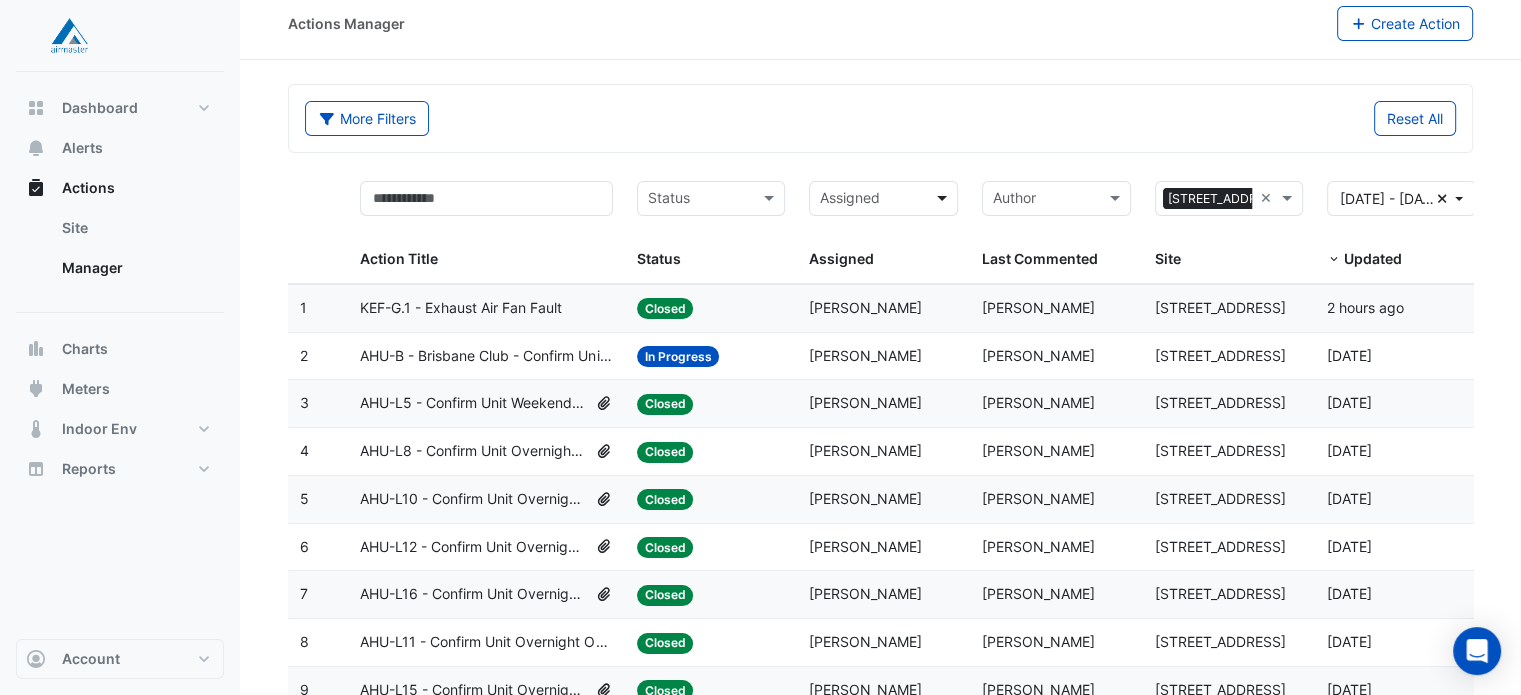 click at bounding box center [944, 198] 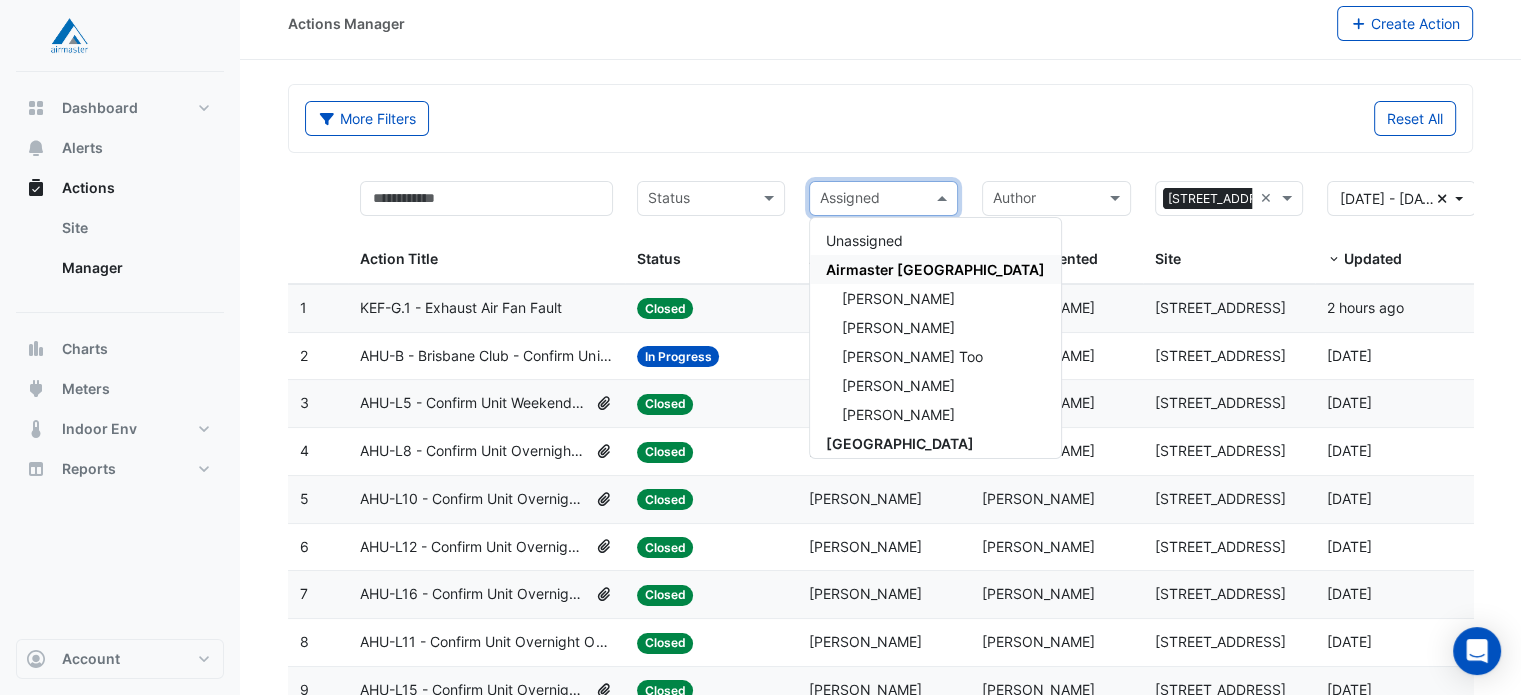 click on "Airmaster Australia" at bounding box center (935, 269) 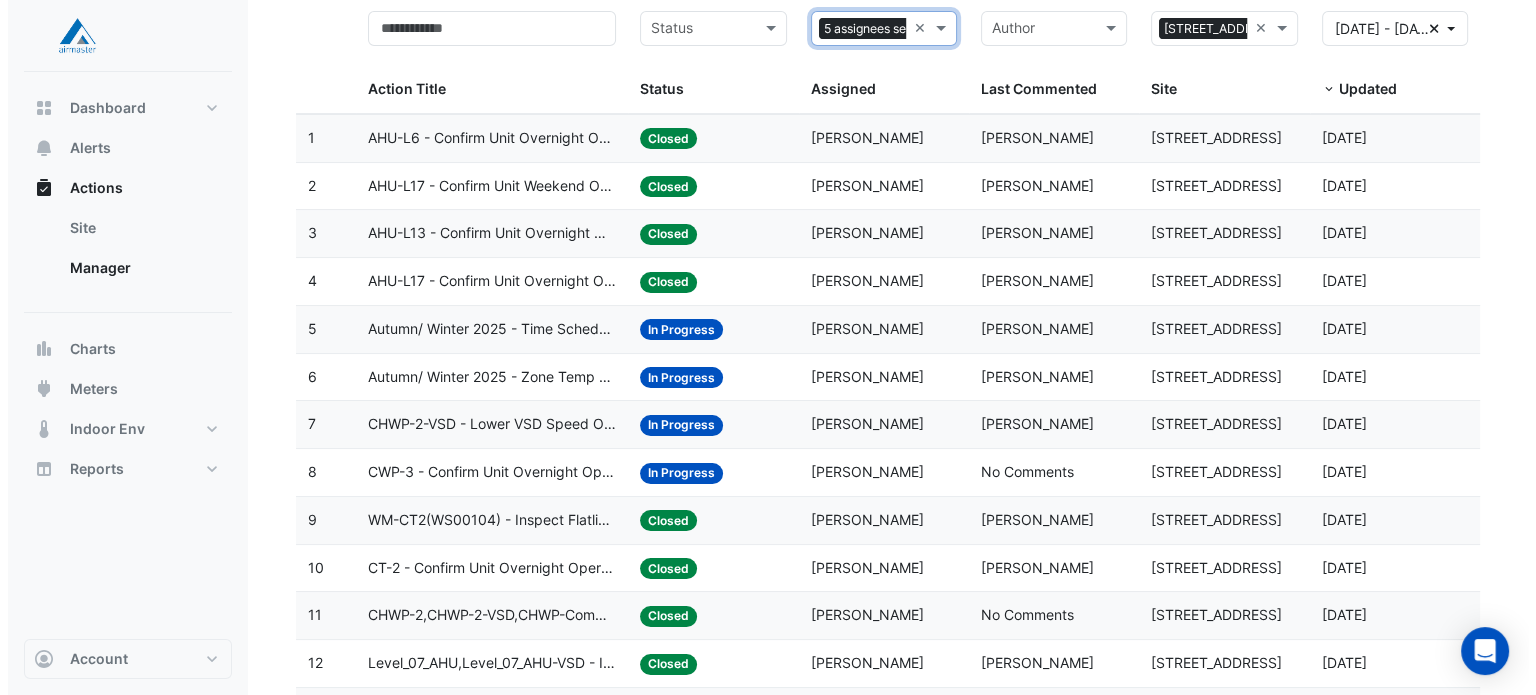 scroll, scrollTop: 183, scrollLeft: 0, axis: vertical 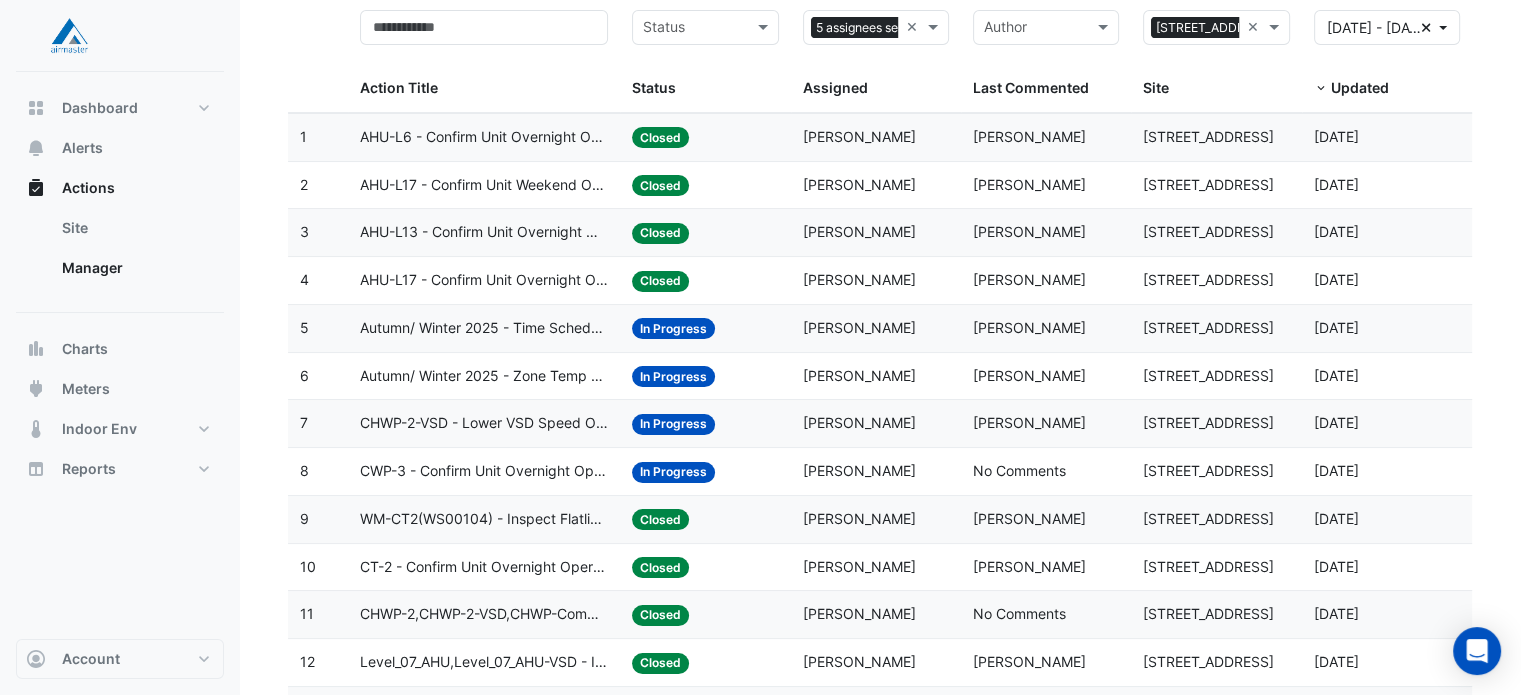 click on "Autumn/ Winter 2025 - Time Schedule Alignment [BEEP]" 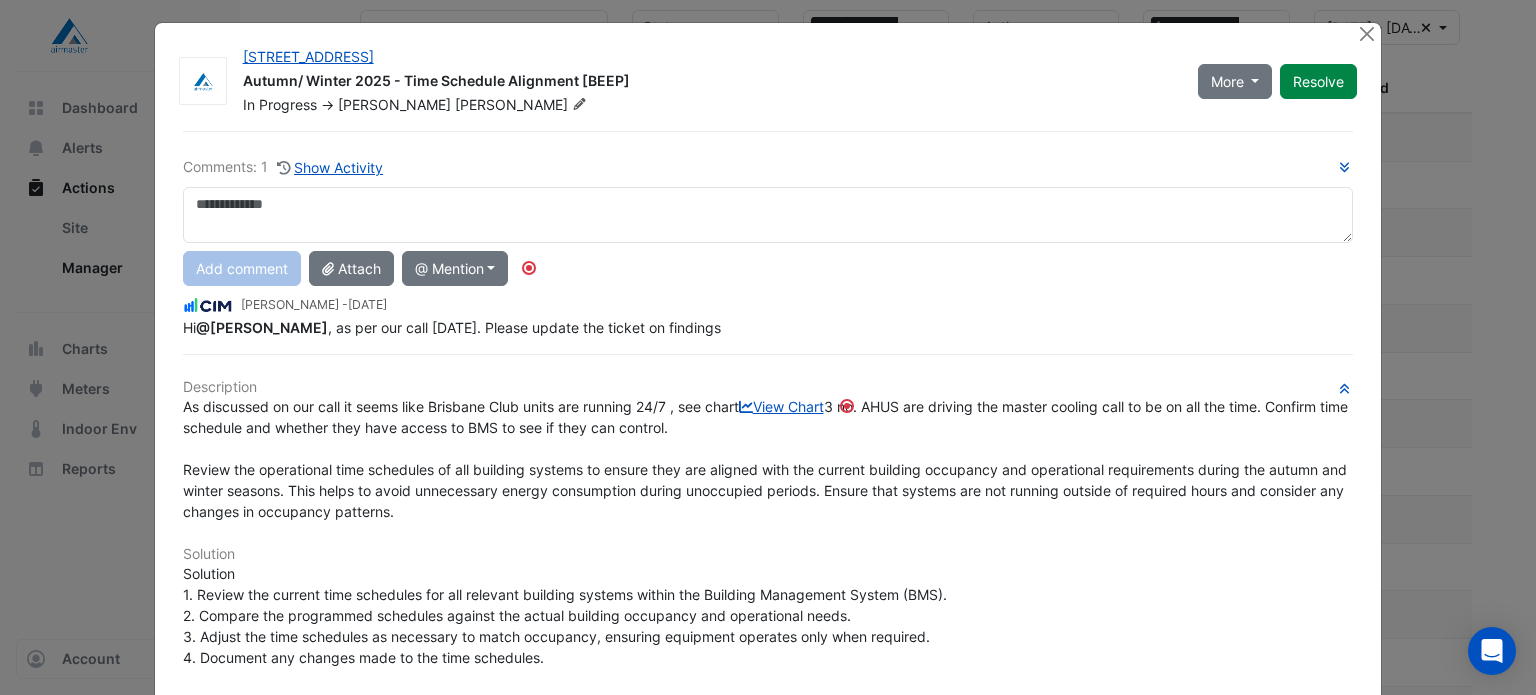scroll, scrollTop: 0, scrollLeft: 0, axis: both 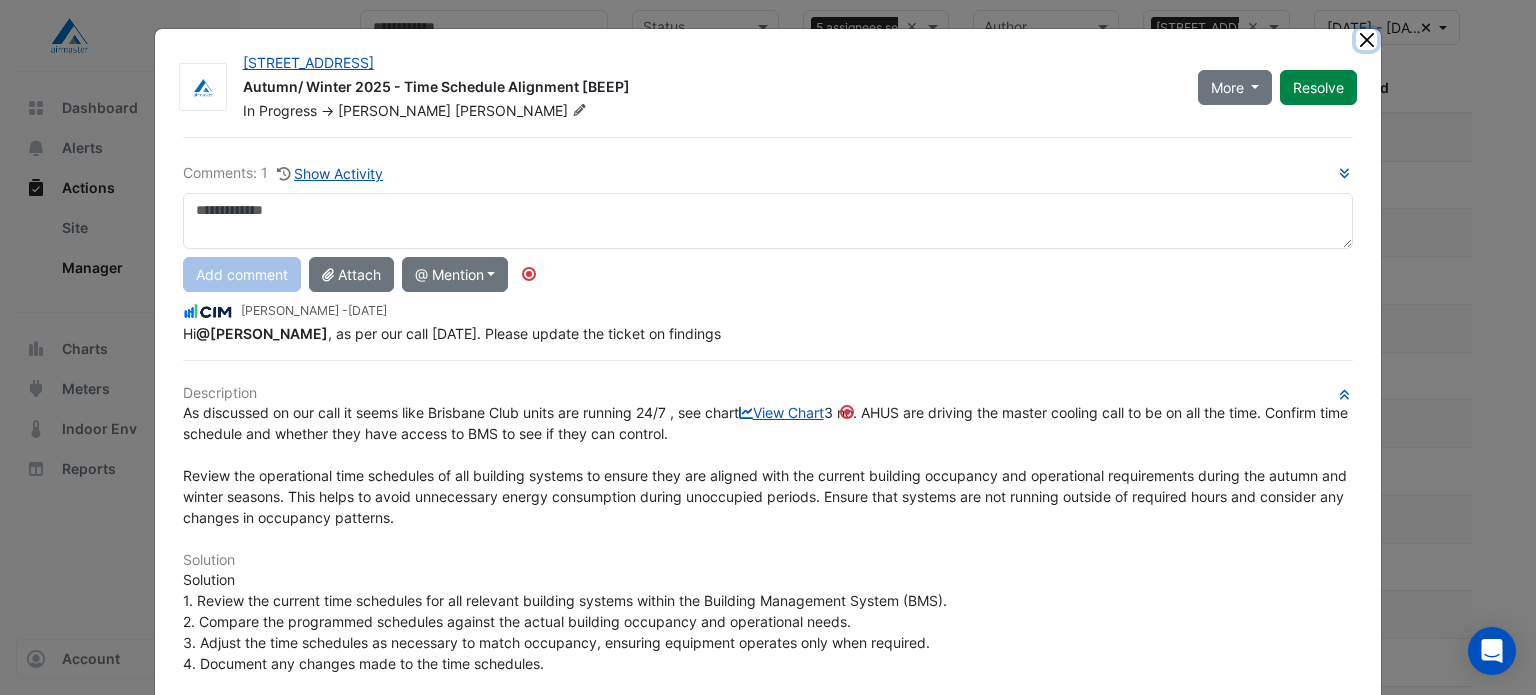 click 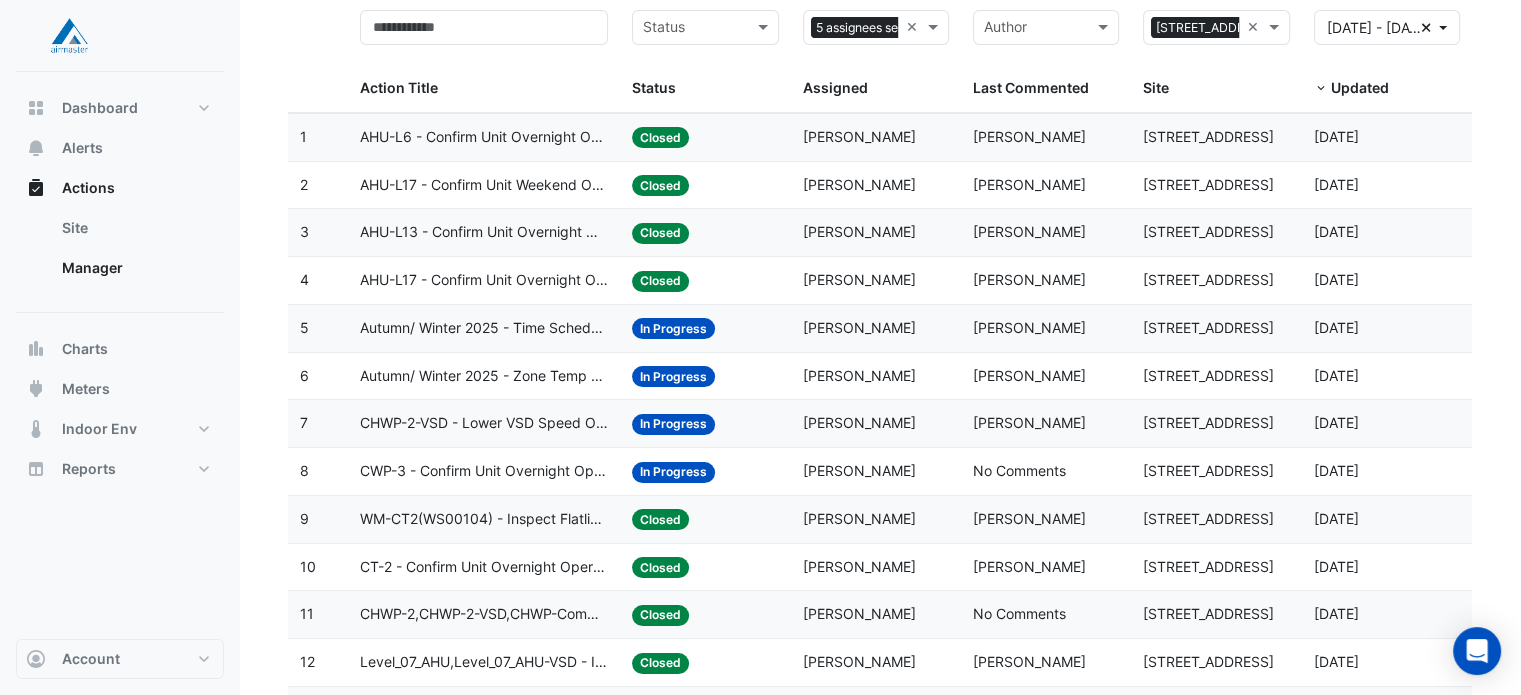 click on "CHWP-2-VSD - Lower VSD Speed Overused (Energy Waste)" 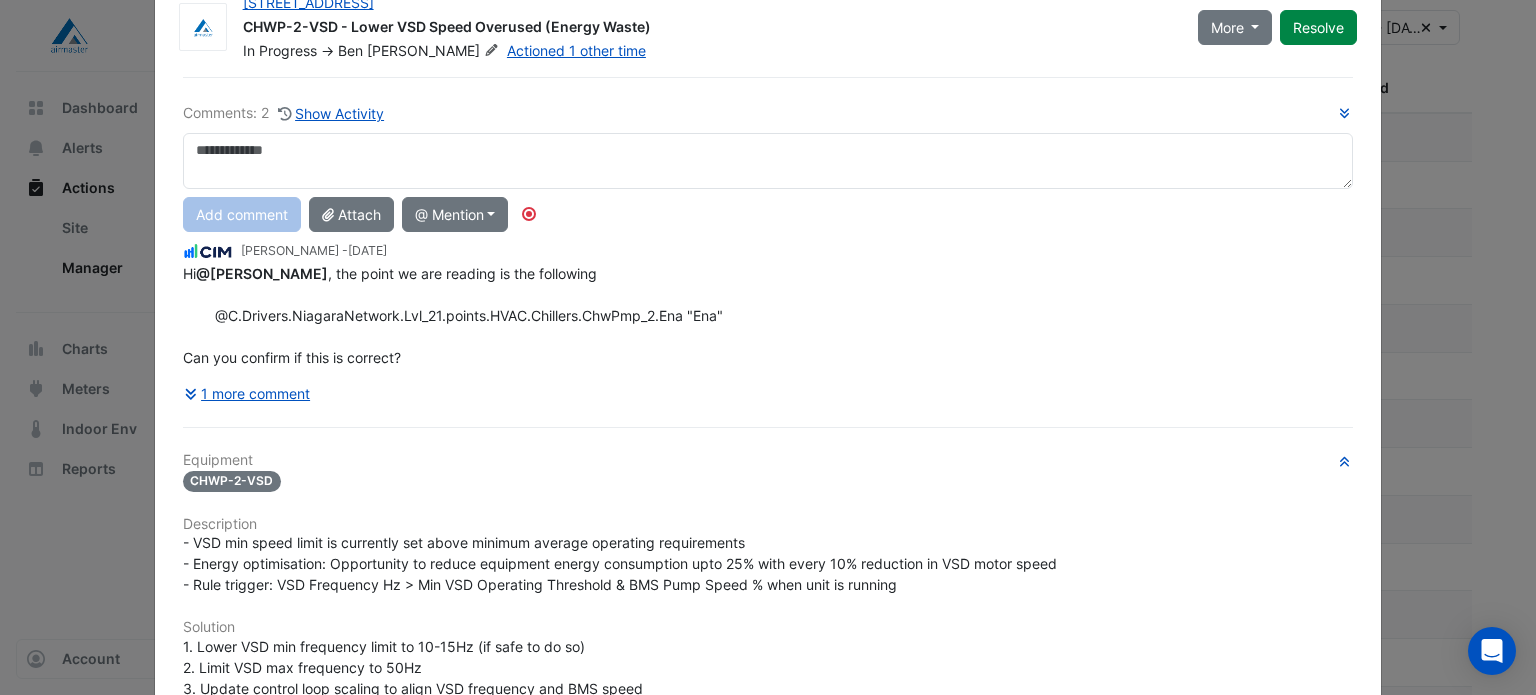 scroll, scrollTop: 83, scrollLeft: 0, axis: vertical 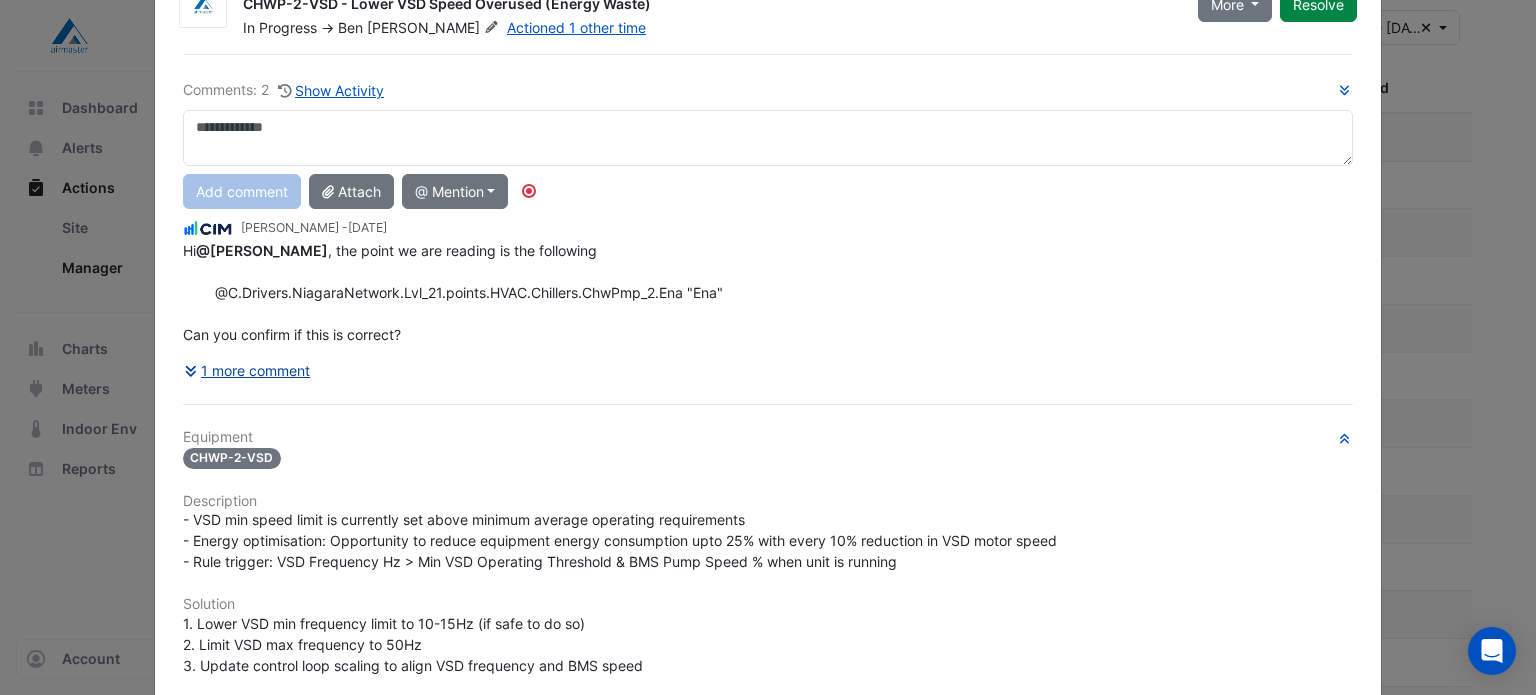 click on "1 more comment" 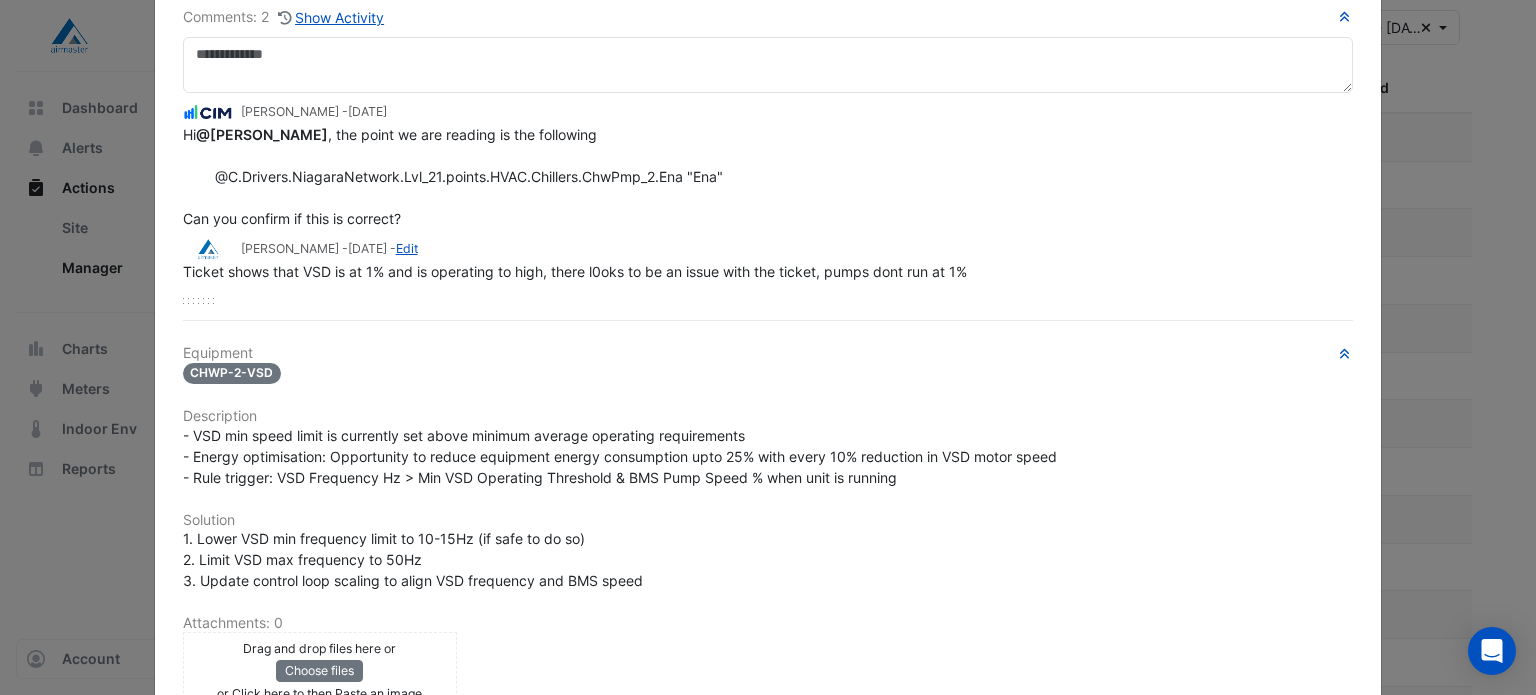 scroll, scrollTop: 159, scrollLeft: 0, axis: vertical 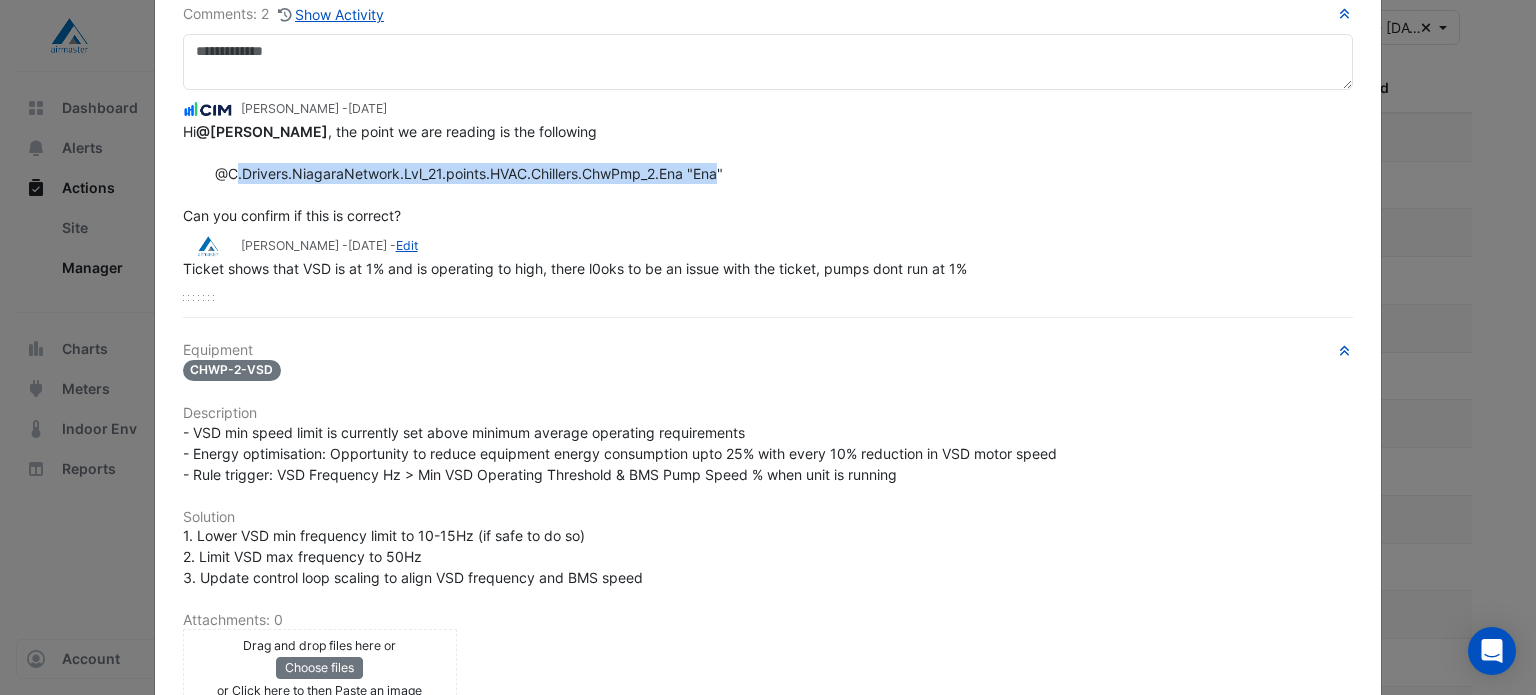 drag, startPoint x: 220, startPoint y: 167, endPoint x: 708, endPoint y: 167, distance: 488 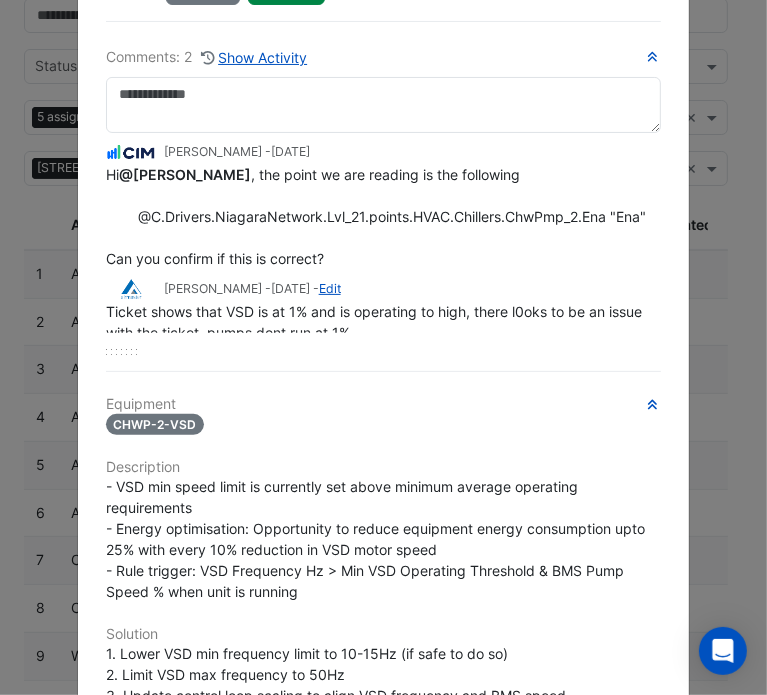 click on "Hi  @Ben James  , the point we are reading is the following
@C.Drivers.NiagaraNetwork.Lvl_21.points.HVAC.Chillers.ChwPmp_2.Ena "Ena"
Can you confirm if this is correct?" 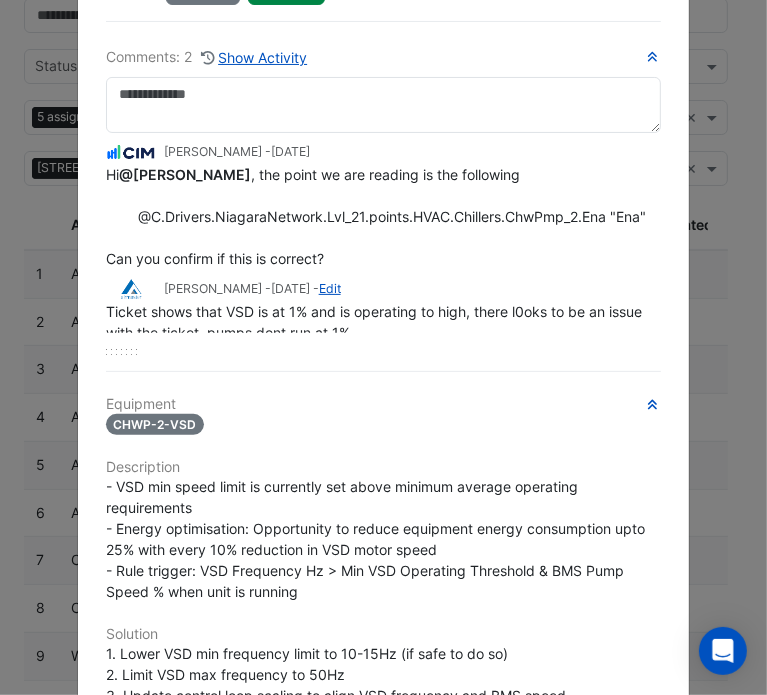 click on "Hi  @Ben James  , the point we are reading is the following
@C.Drivers.NiagaraNetwork.Lvl_21.points.HVAC.Chillers.ChwPmp_2.Ena "Ena"
Can you confirm if this is correct?" 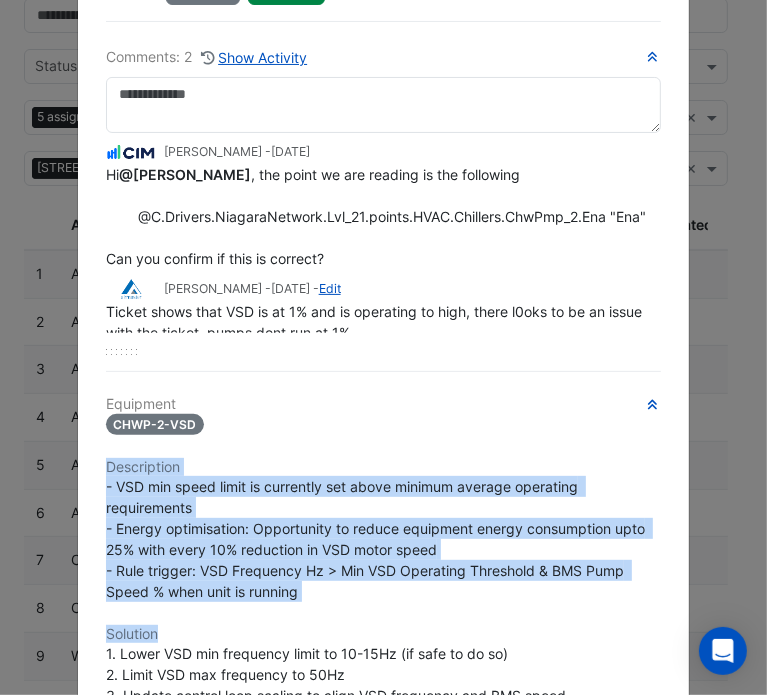 click on "Equipment
CHWP-2-VSD
Description
- VSD min speed limit is currently set above minimum average operating requirements
- Energy optimisation: Opportunity to reduce equipment energy consumption upto 25% with every 10% reduction in VSD motor speed
- Rule trigger: VSD Frequency Hz > Min VSD Operating Threshold & BMS Pump Speed % when unit is running
Solution
1. Lower VSD min frequency limit to 10-15Hz (if safe to do so)
2. Limit VSD max frequency to 50Hz
3. Update control loop scaling to align VSD frequency and BMS speed
Attachments: 0" 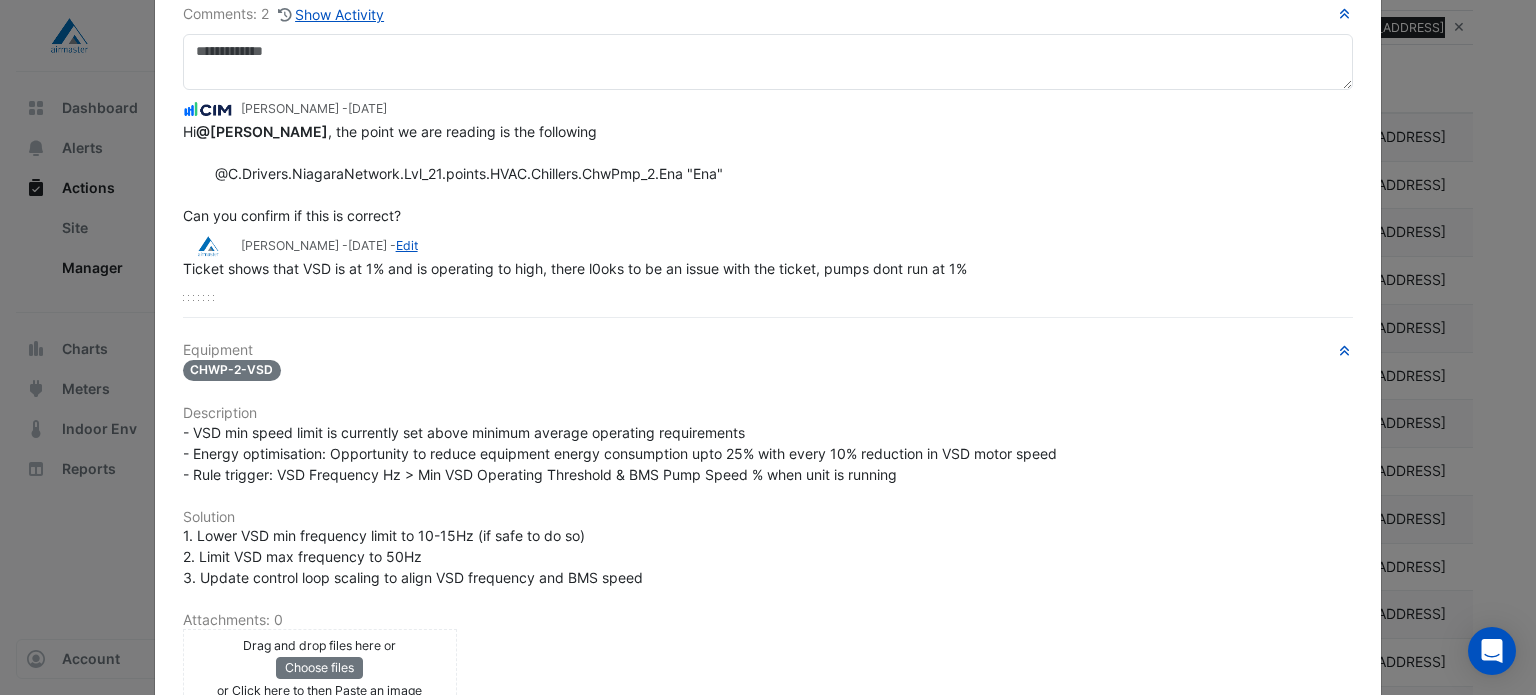 click on "Conor Deane -
1 month and 27 days ago
Hi  @Ben James  , the point we are reading is the following
@C.Drivers.NiagaraNetwork.Lvl_21.points.HVAC.Chillers.ChwPmp_2.Ena "Ena"
Can you confirm if this is correct?
Ben James -
3 months ago
-  Edit
Ticket shows that VSD is at 1% and is operating to high, there l0oks to be an issue with the ticket, pumps dont run at 1%" 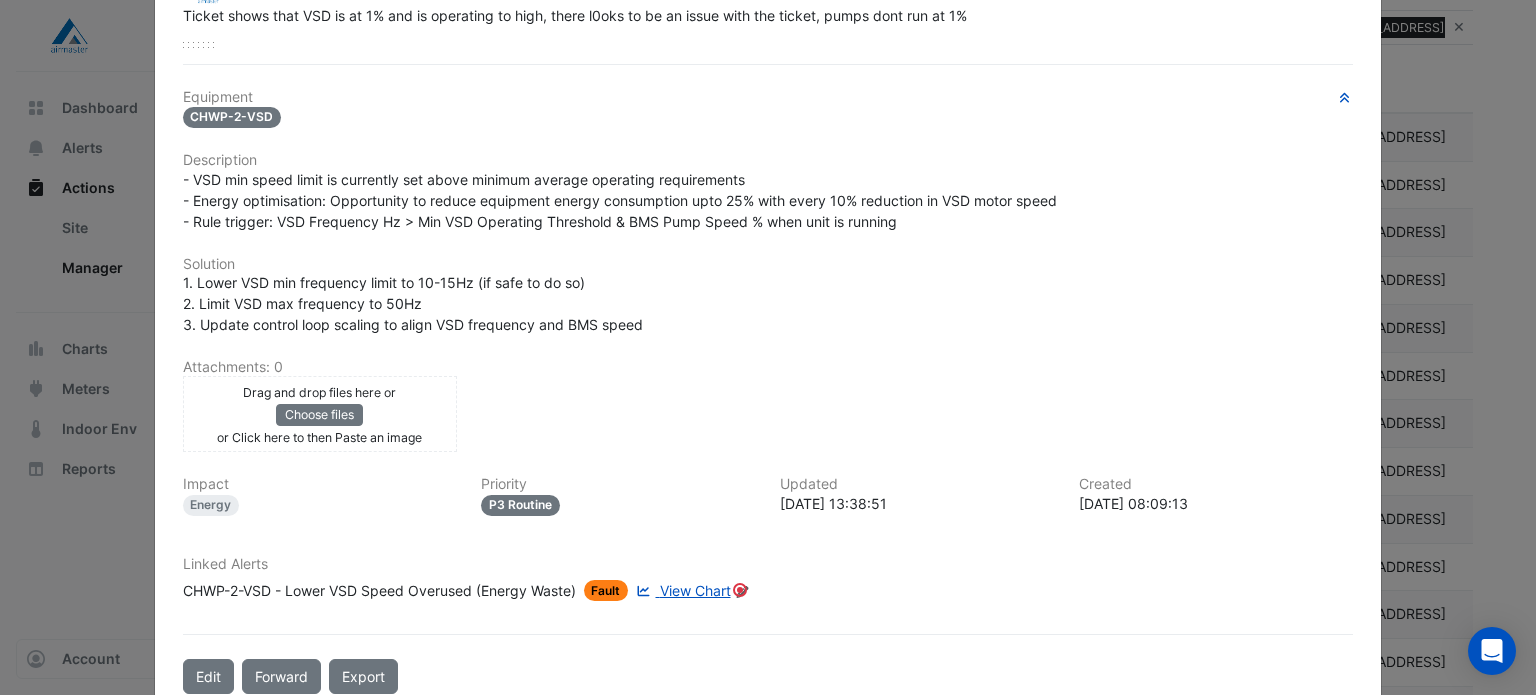scroll, scrollTop: 447, scrollLeft: 0, axis: vertical 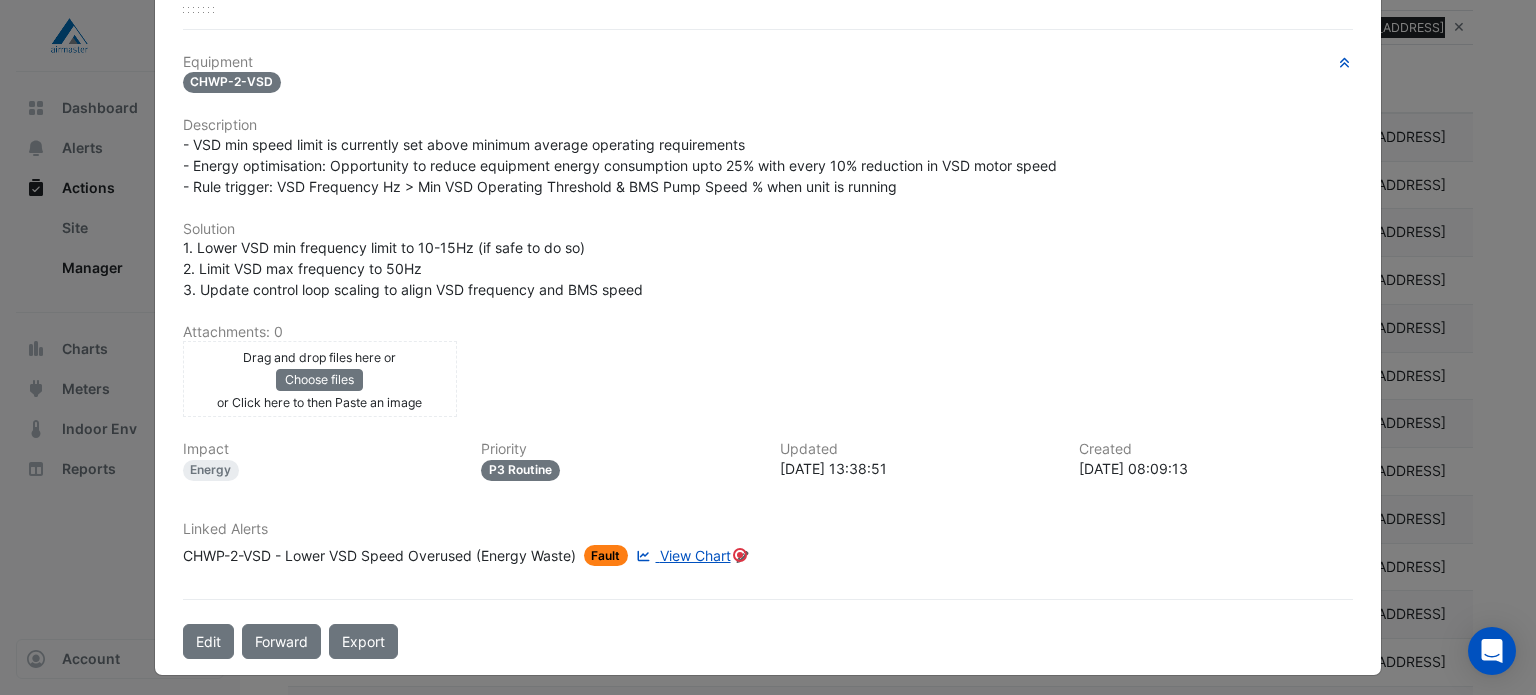 click on "View Chart" 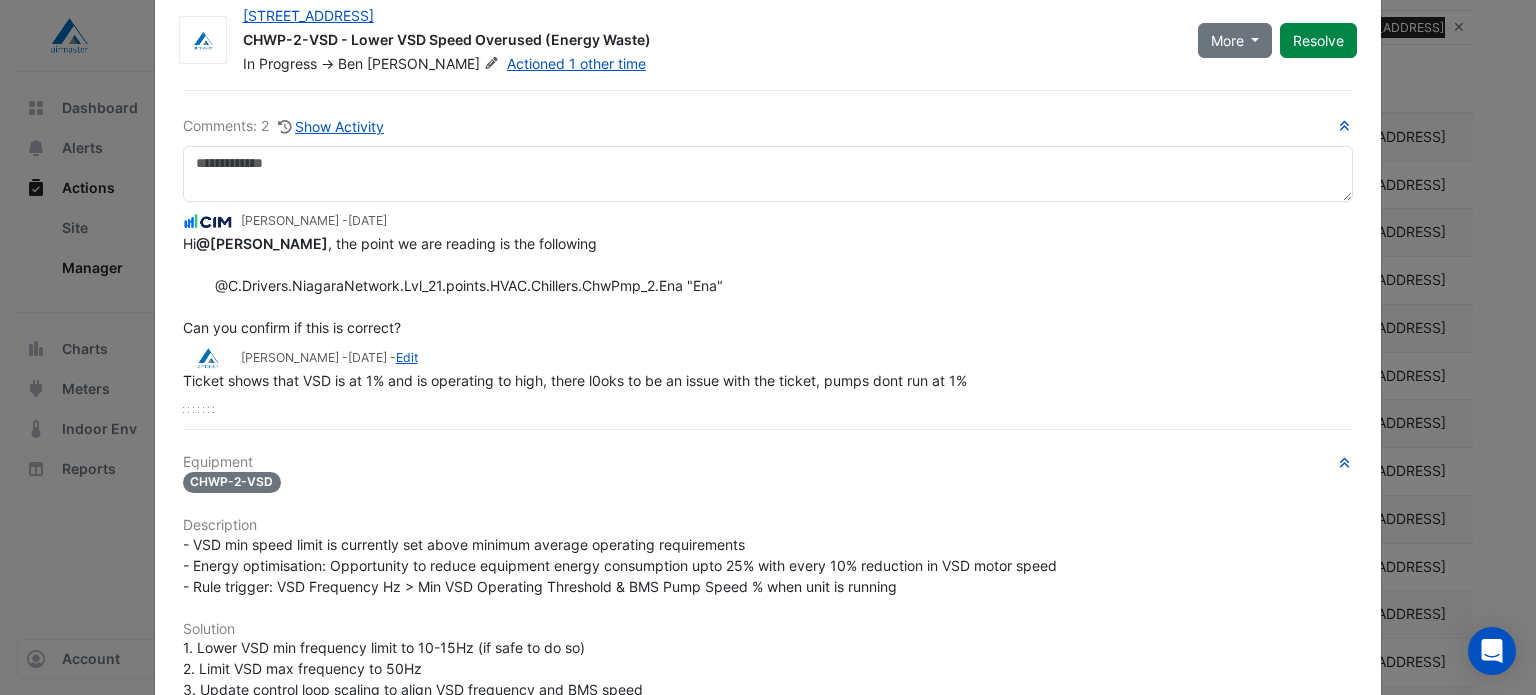 scroll, scrollTop: 0, scrollLeft: 0, axis: both 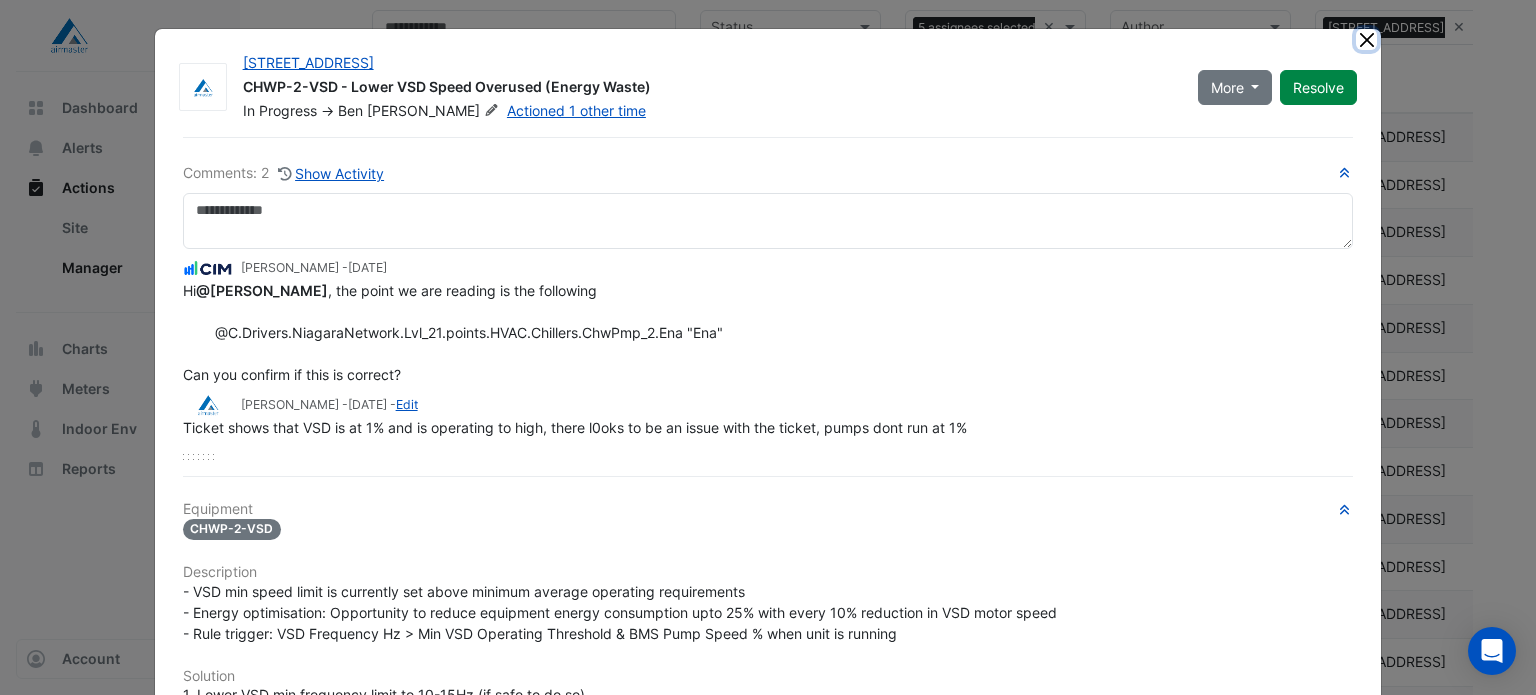 click 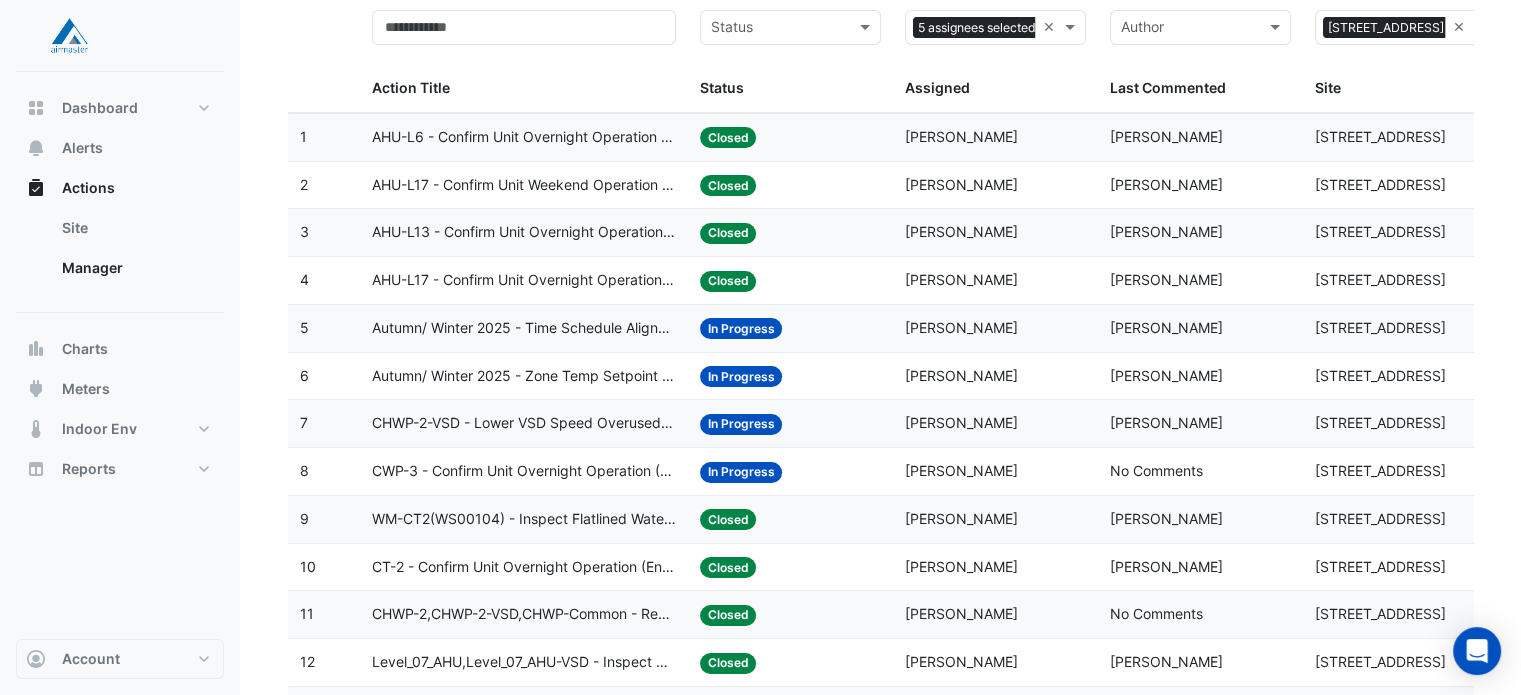 click on "CWP-3 - Confirm Unit Overnight Operation (Energy Waste)" 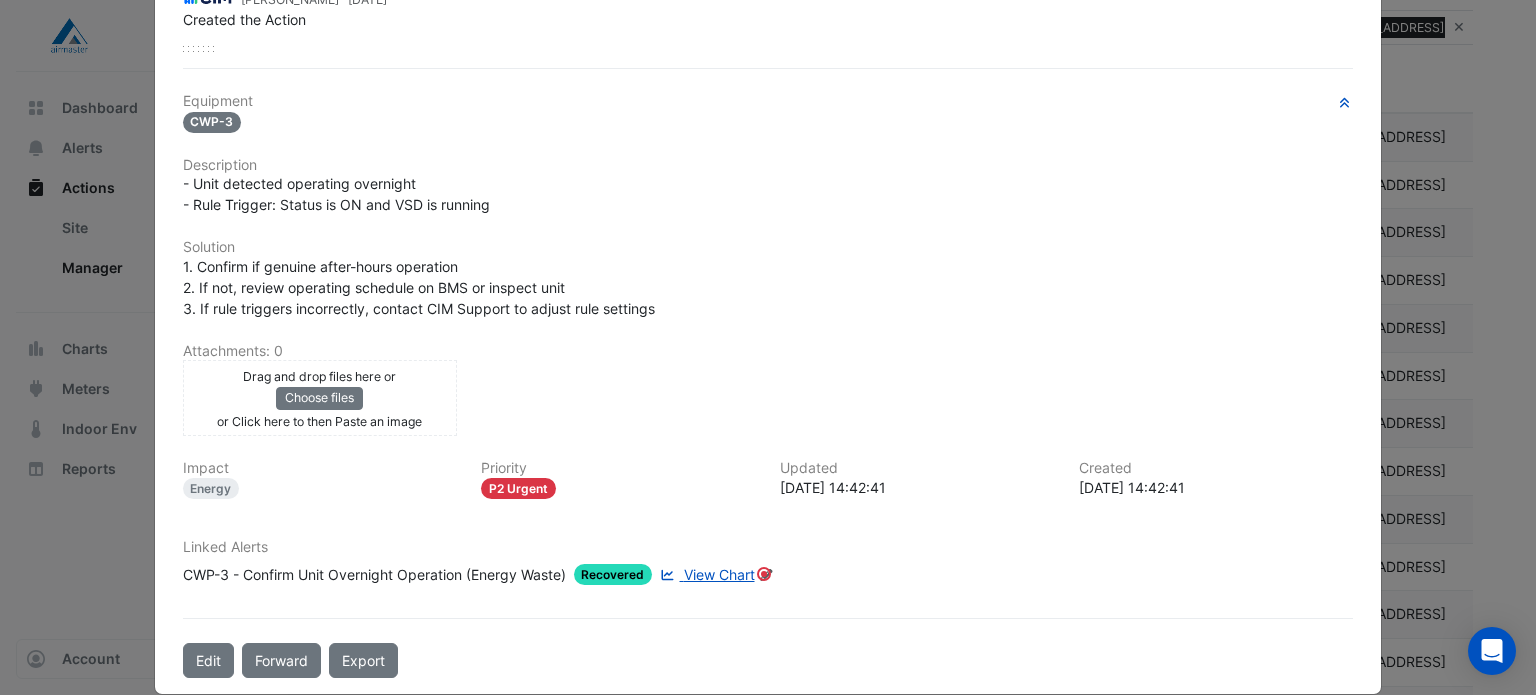scroll, scrollTop: 340, scrollLeft: 0, axis: vertical 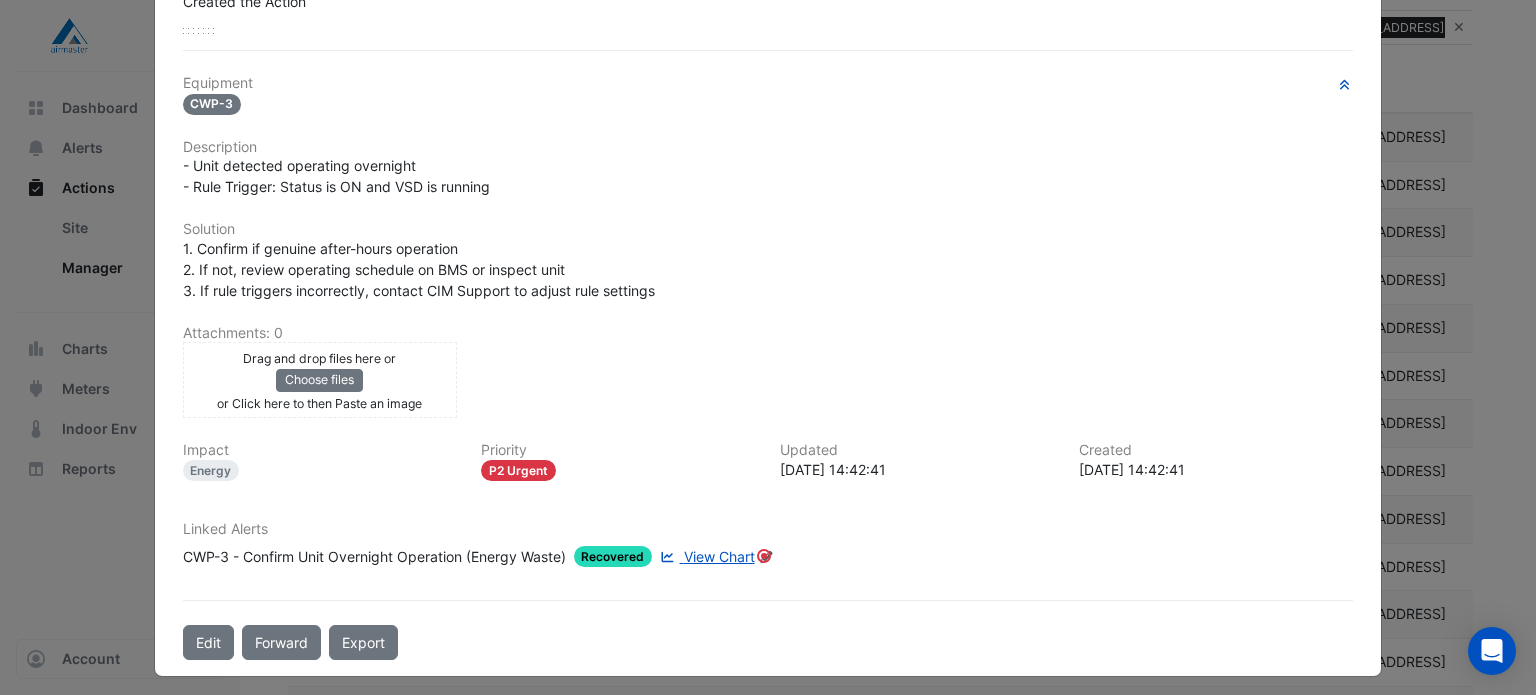 click on "View Chart" 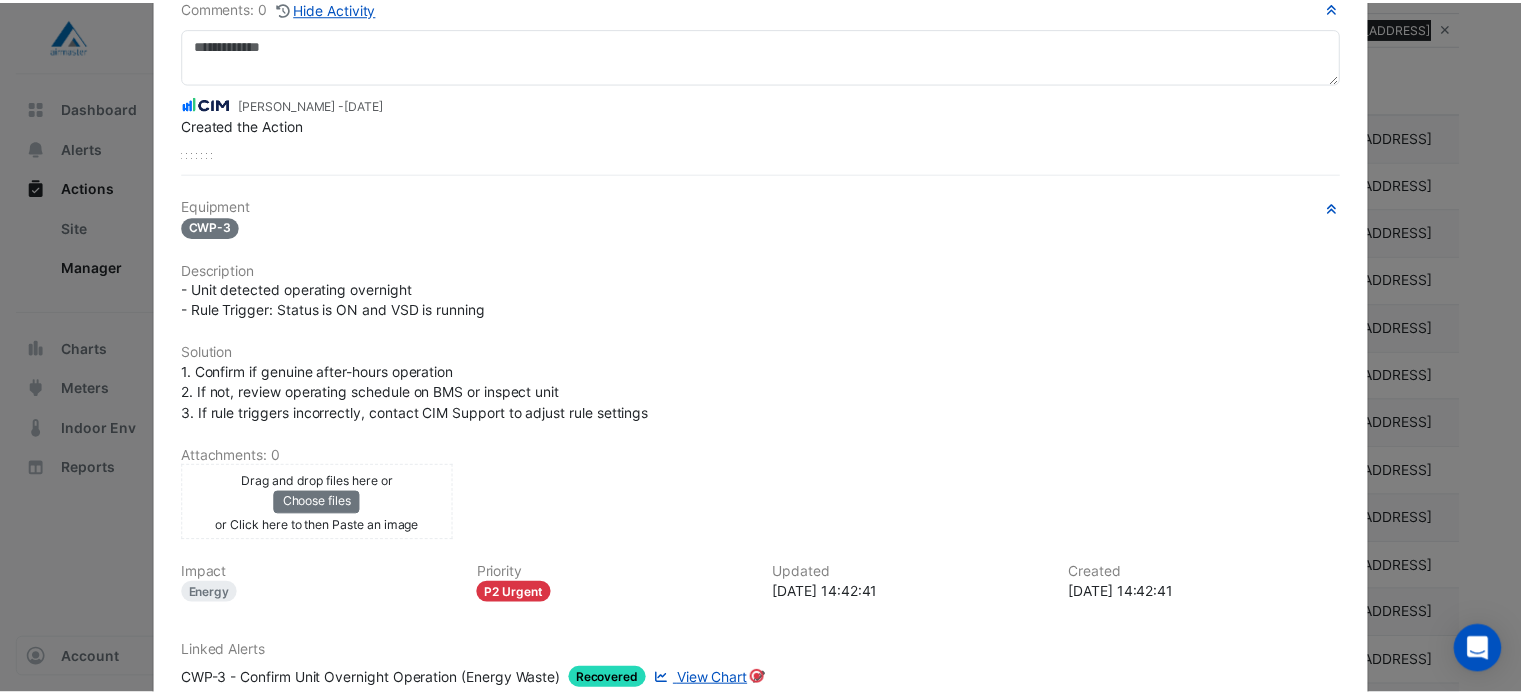 scroll, scrollTop: 0, scrollLeft: 0, axis: both 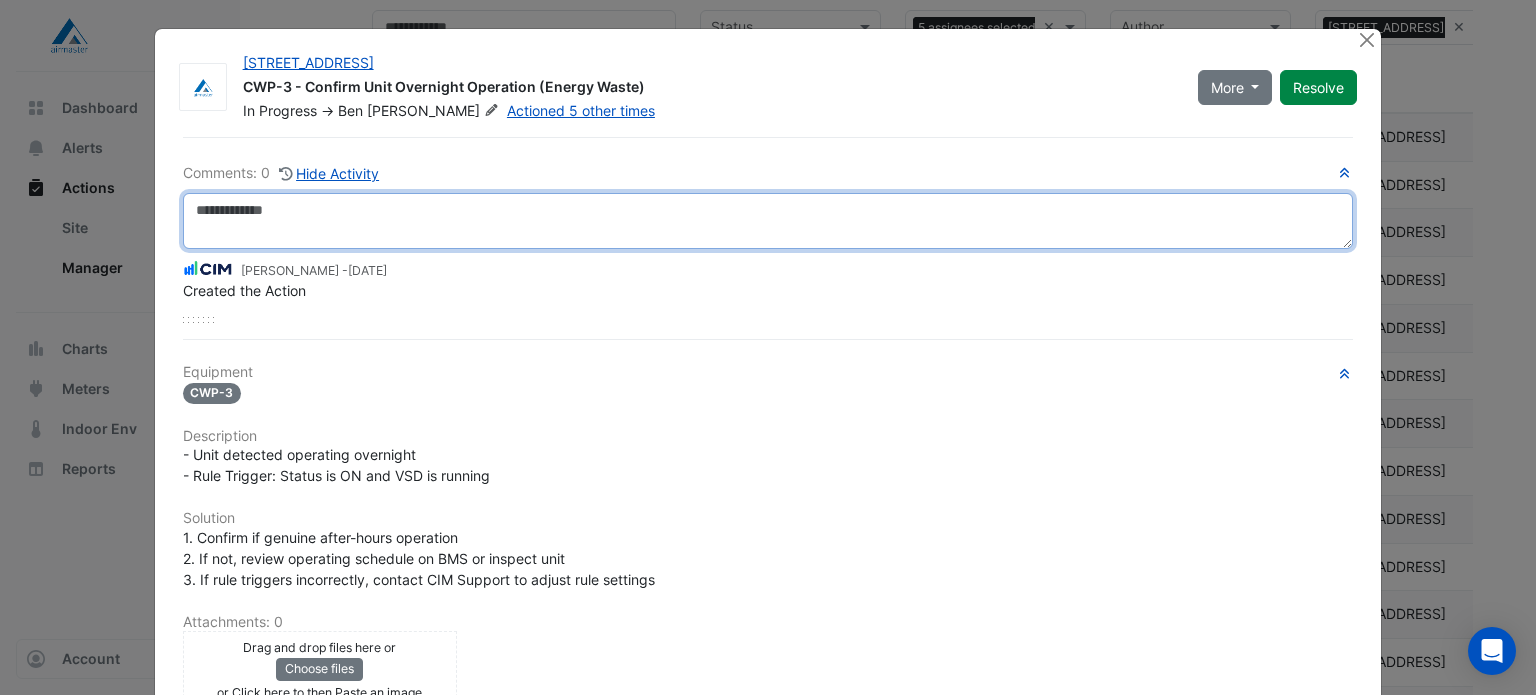 click at bounding box center (768, 221) 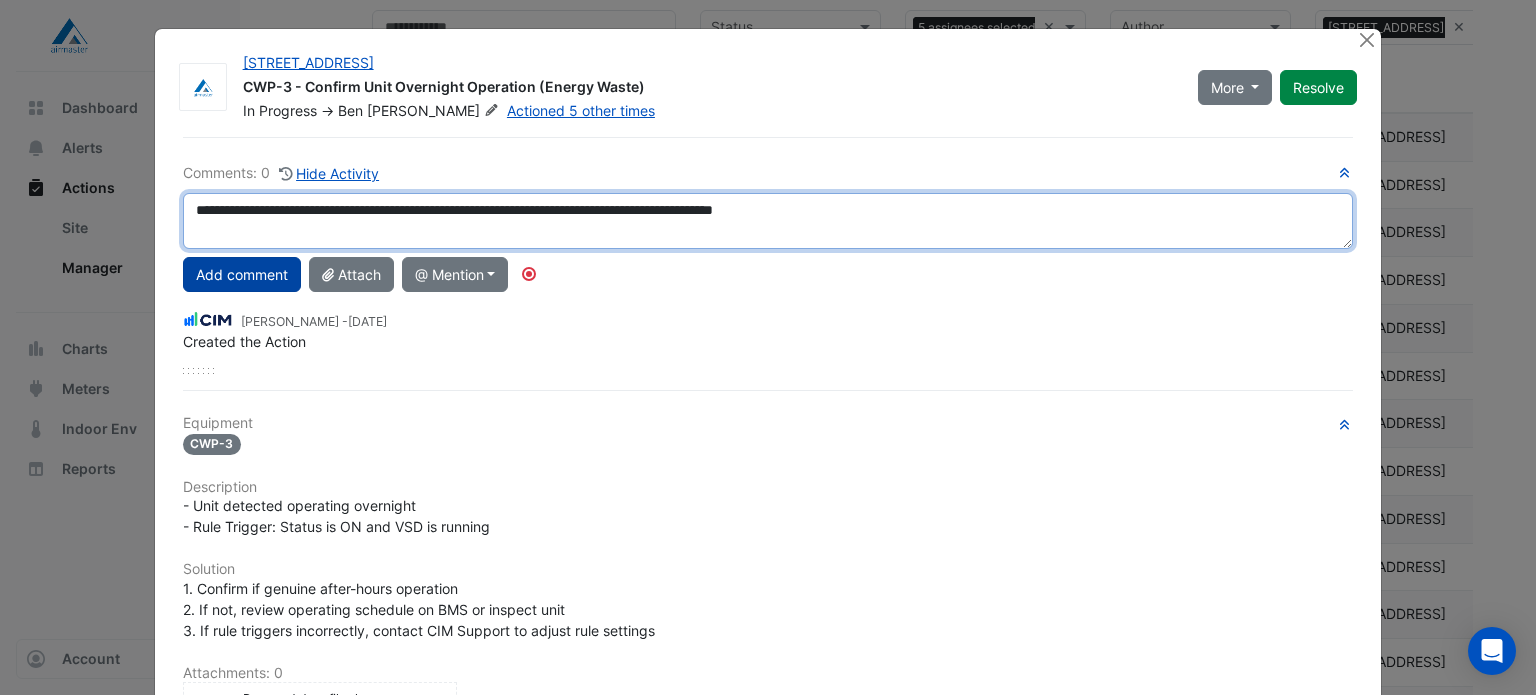 type on "**********" 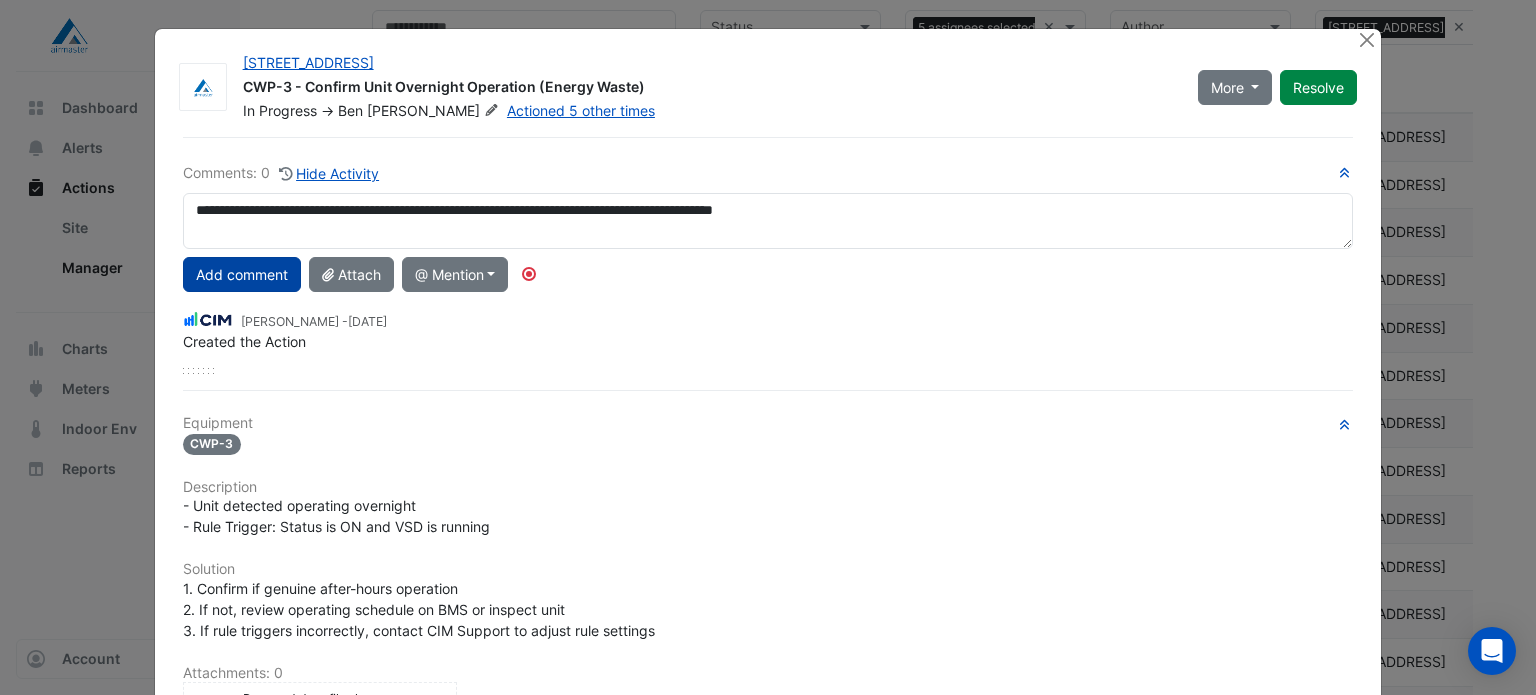 click on "Add comment" 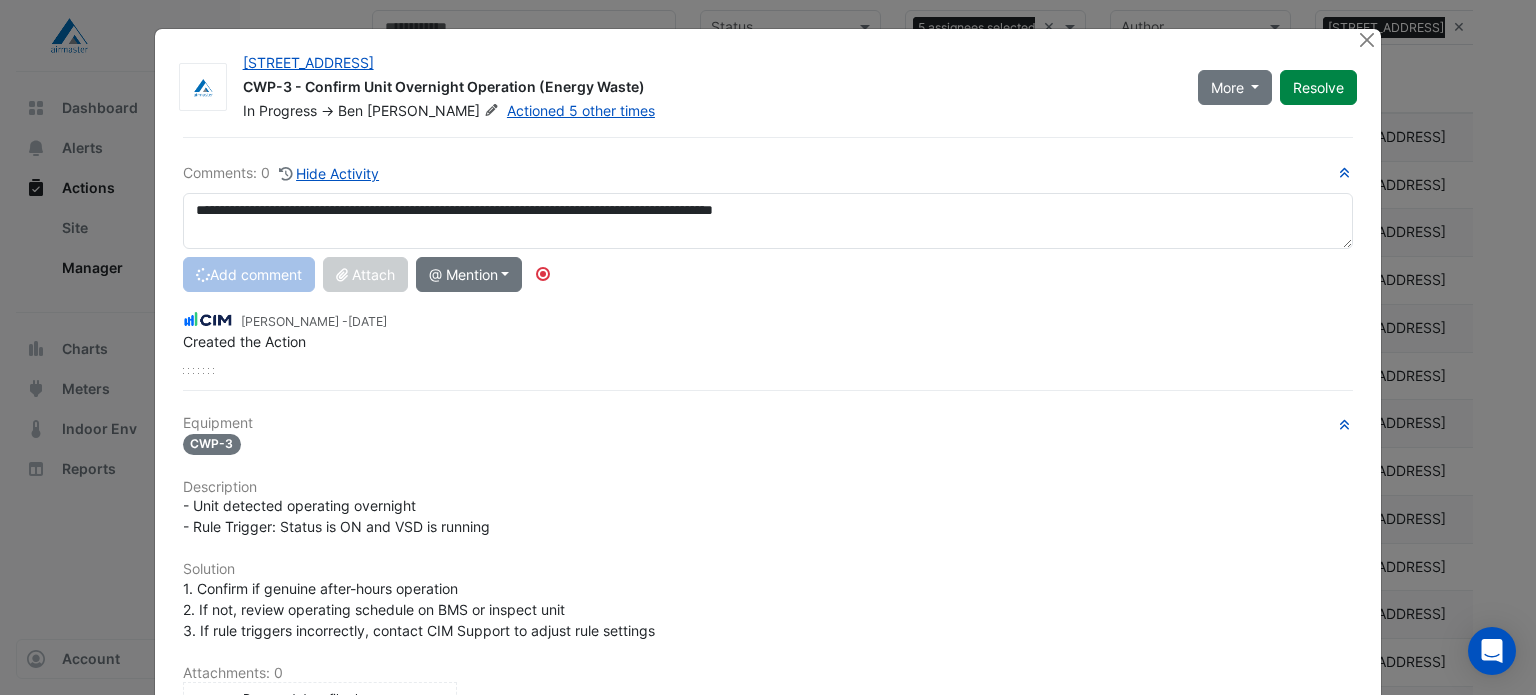 type 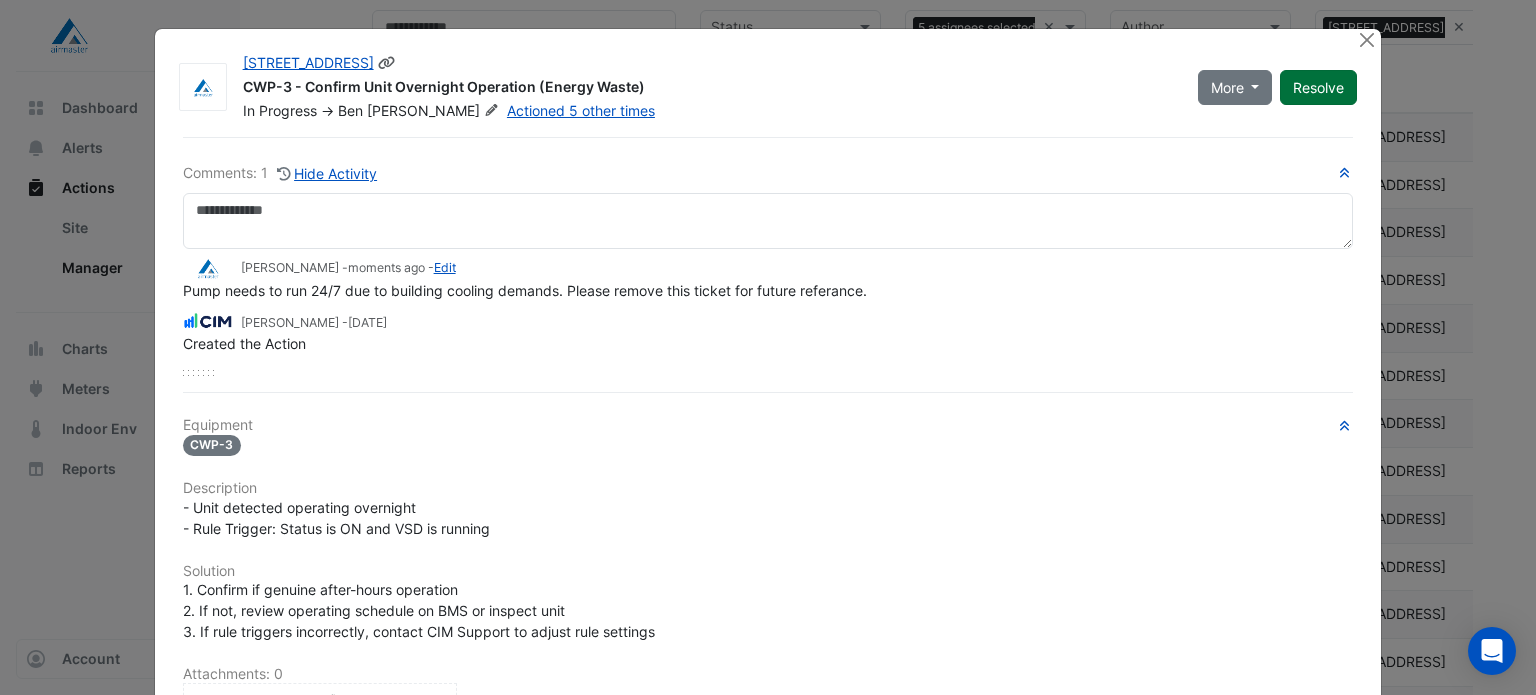 click on "Resolve" 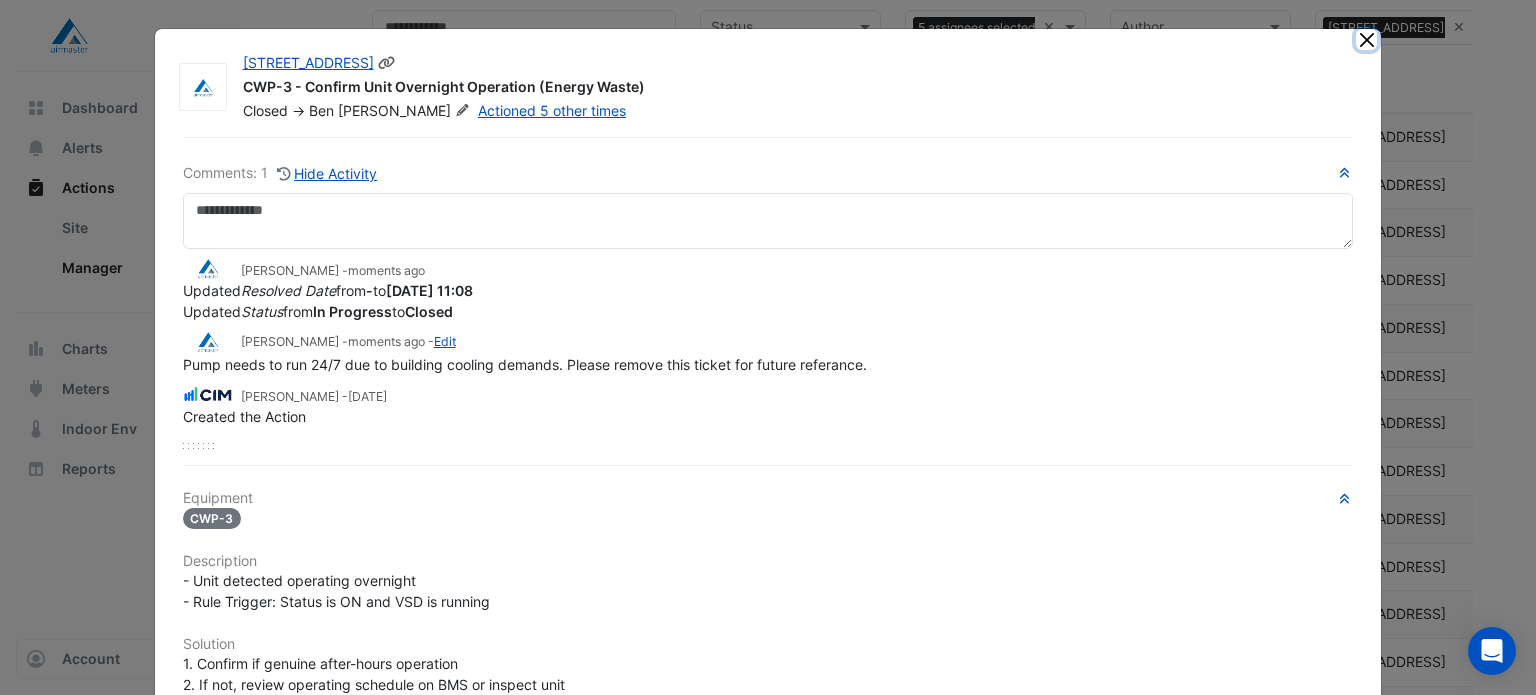 click 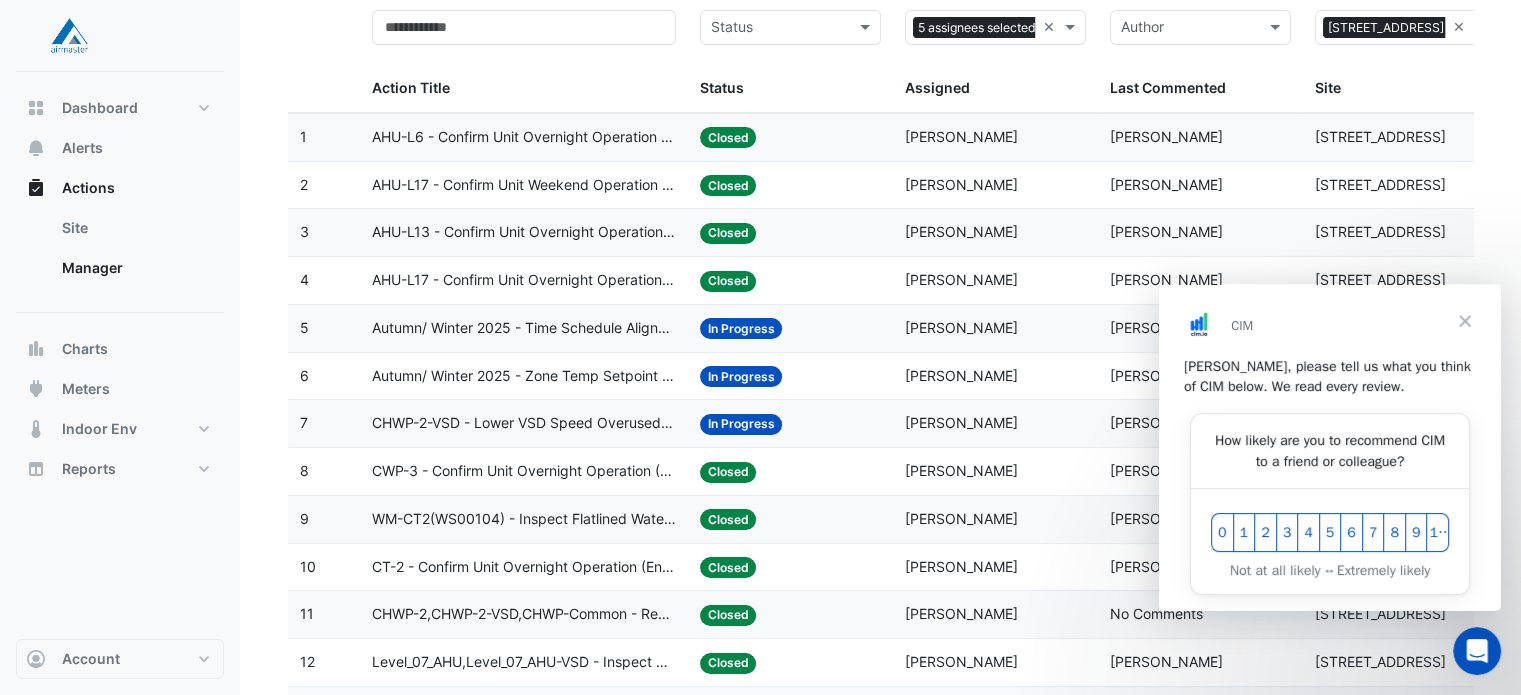 scroll, scrollTop: 0, scrollLeft: 0, axis: both 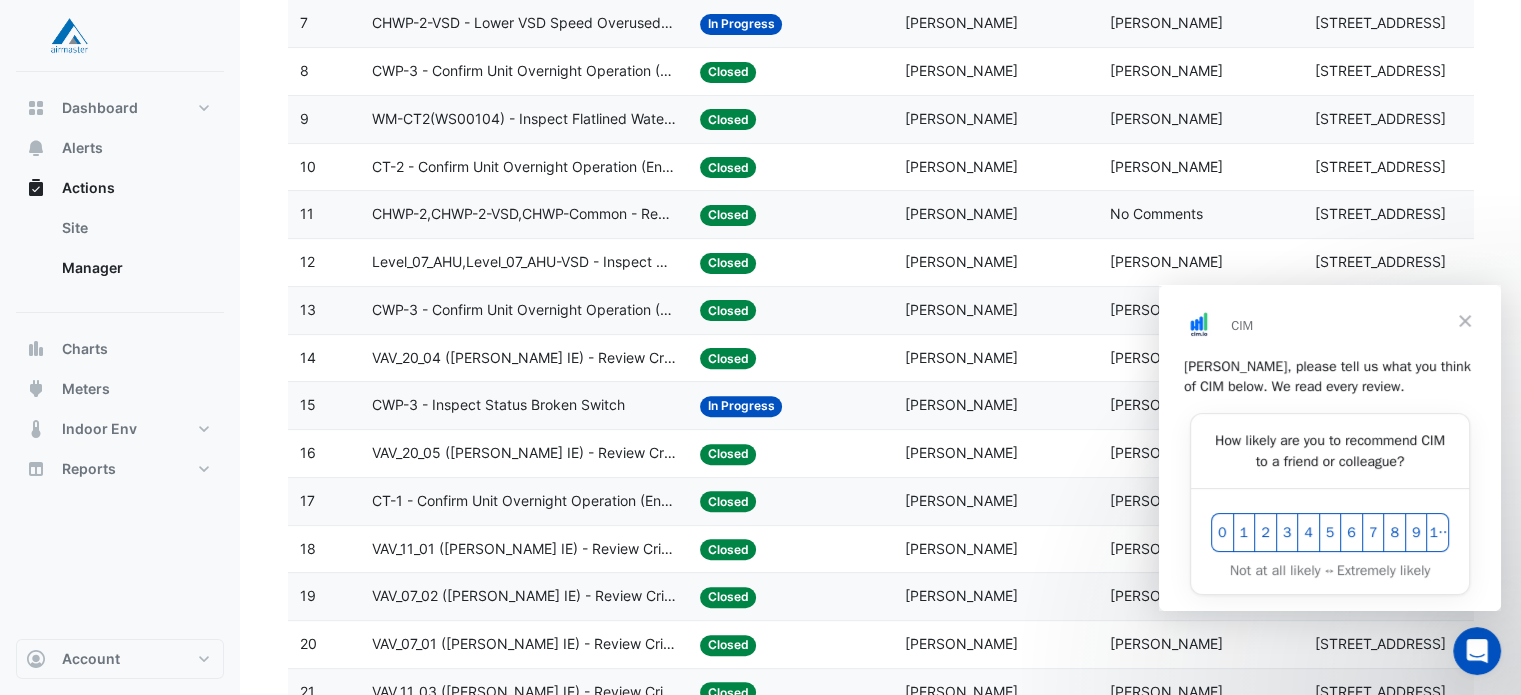 click on "CWP-3 - Inspect Status Broken Switch" 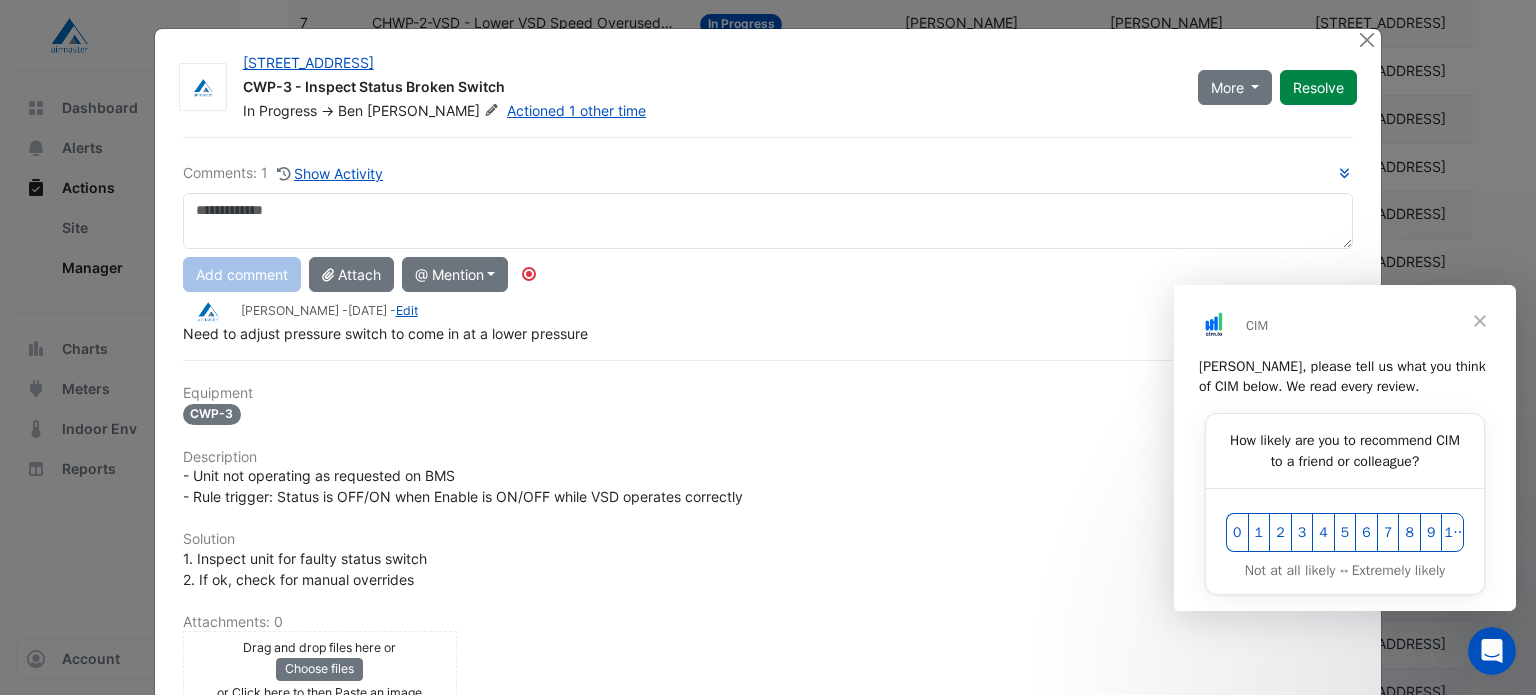 click on "- Unit not operating as requested on BMS
- Rule trigger: Status is OFF/ON when Enable is ON/OFF while VSD operates correctly" 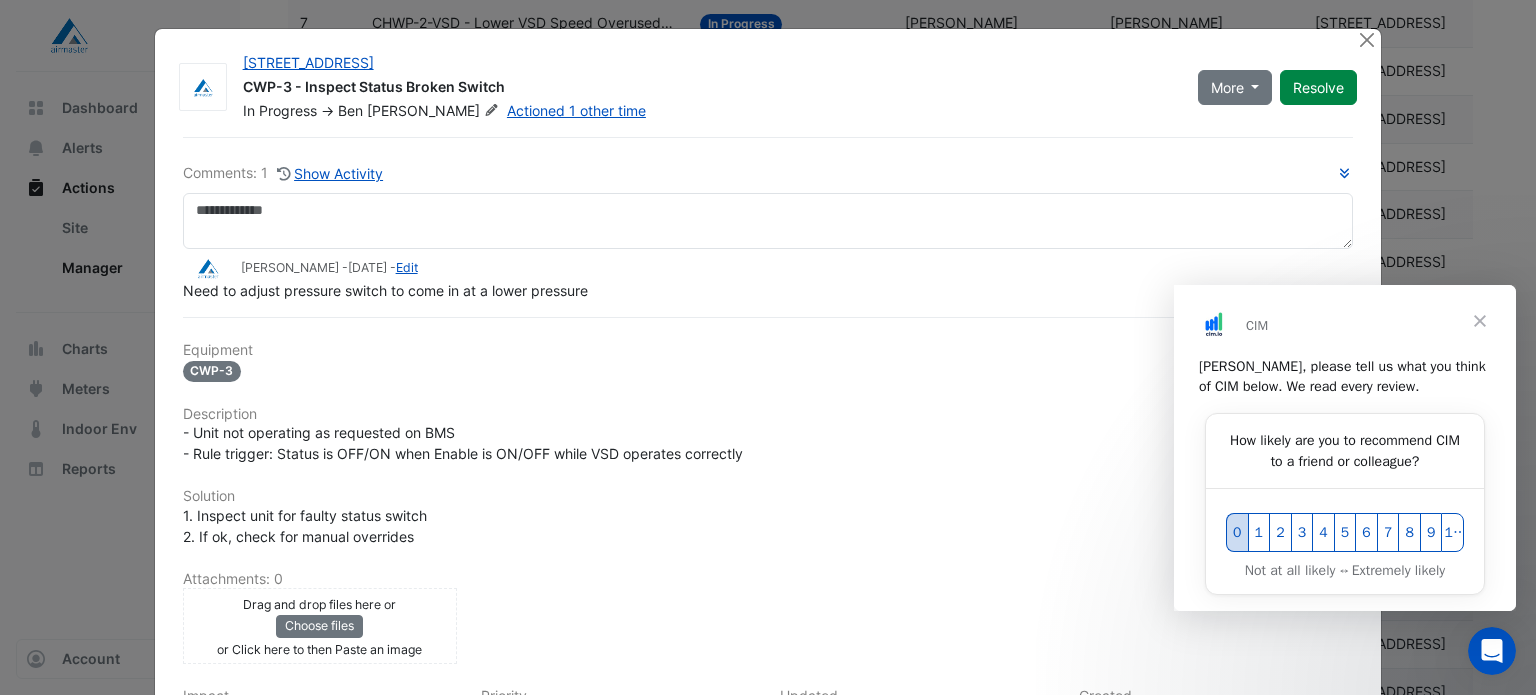 click on "0" at bounding box center (1237, 532) 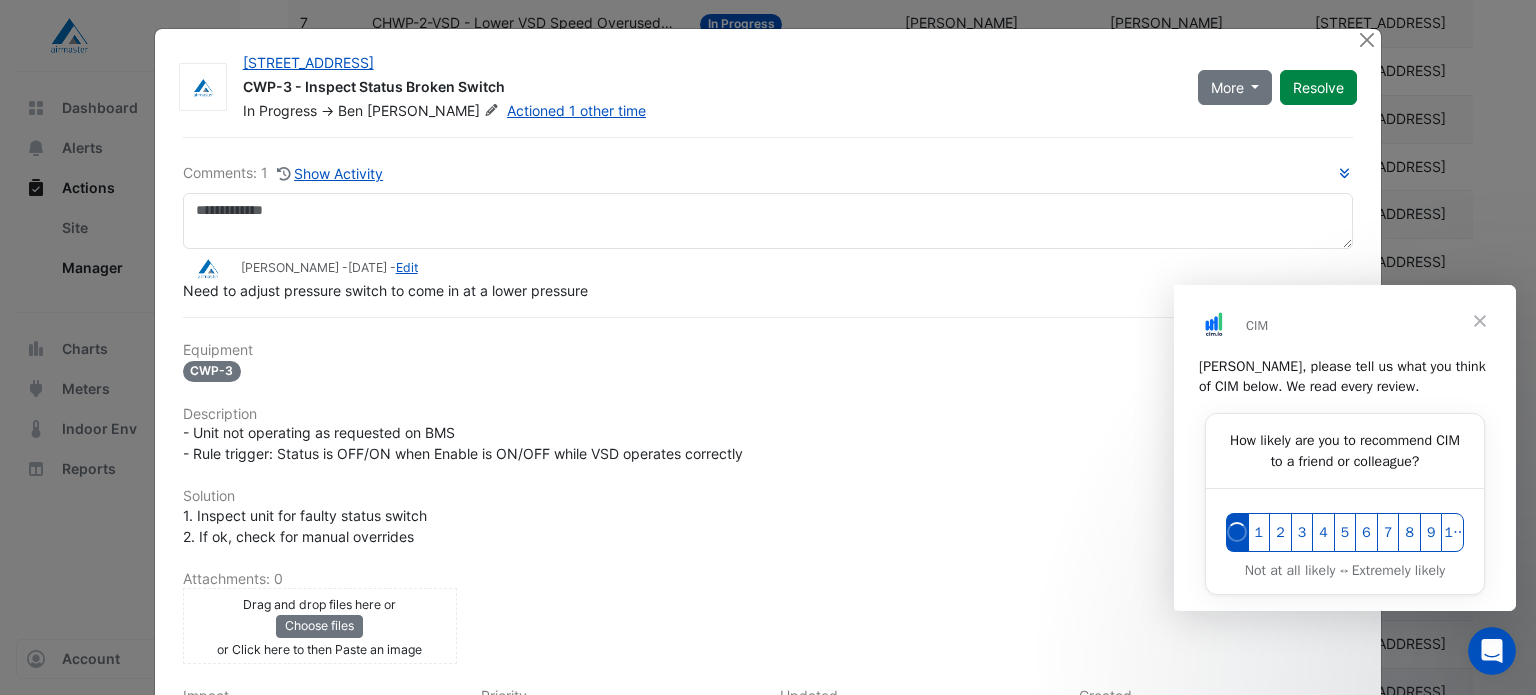 click at bounding box center (1480, 321) 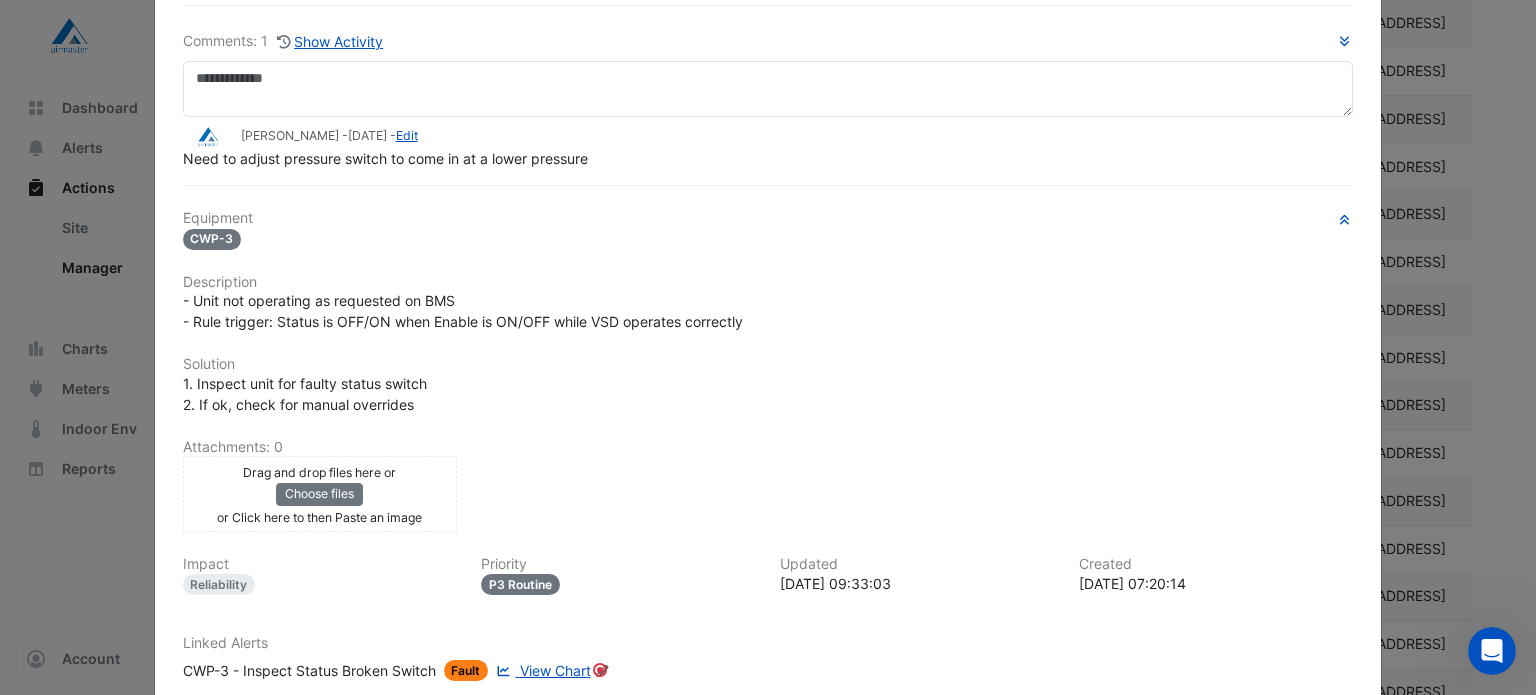 scroll, scrollTop: 136, scrollLeft: 0, axis: vertical 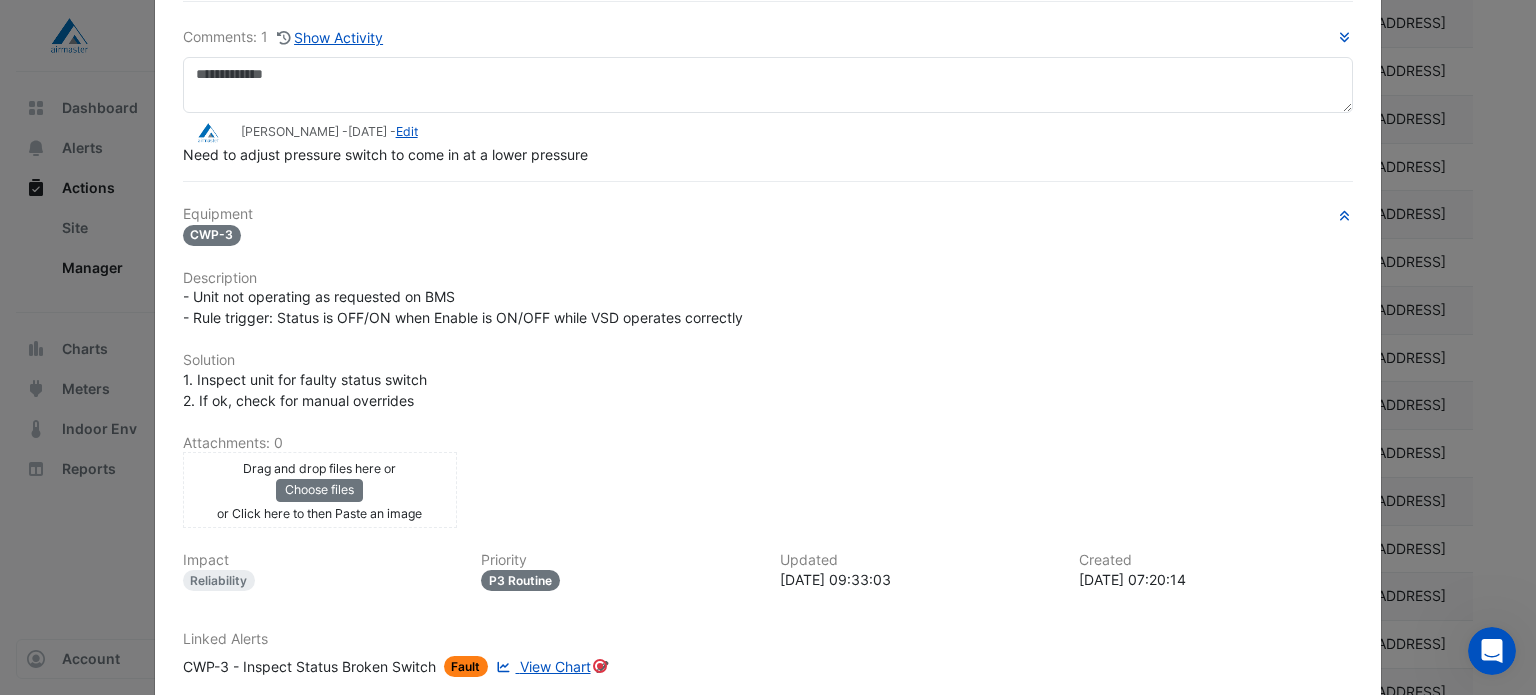 click on "Linked Alerts
CWP-3 - Inspect Status Broken Switch
Fault
View Chart
Edit Linked Alerts" 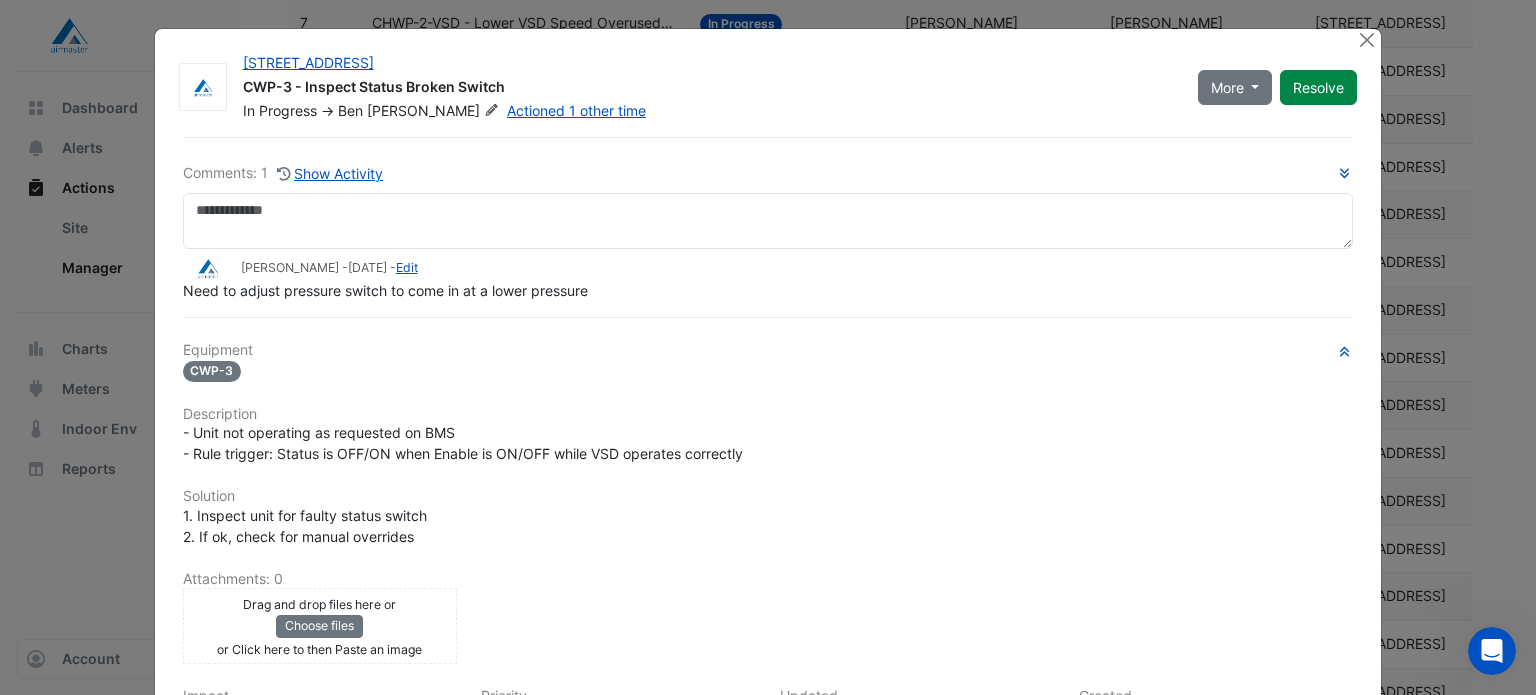 click on "241 Adelaide Street
CWP-3 - Inspect Status Broken Switch
In Progress
->
Ben
James
Actioned 1 other time
More
On Hold
Not Doing" 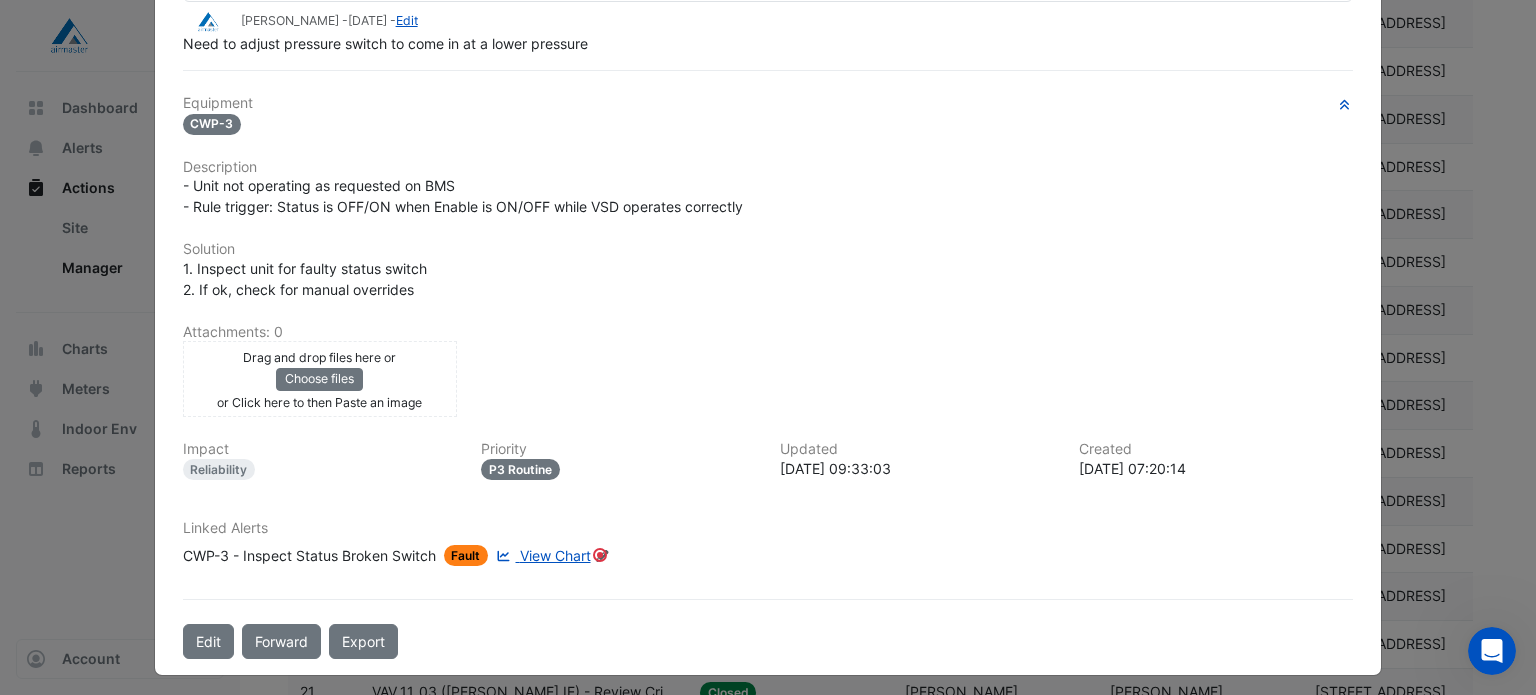 scroll, scrollTop: 160, scrollLeft: 0, axis: vertical 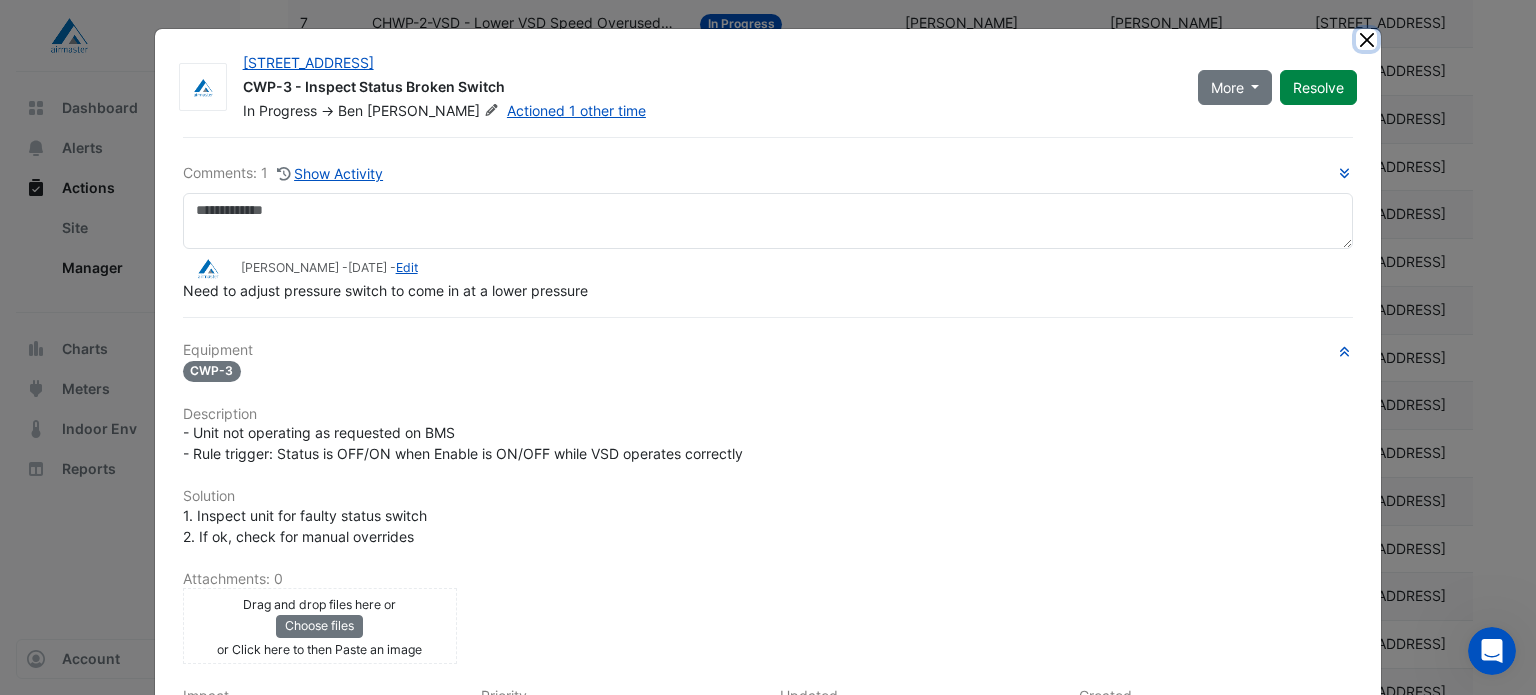 click 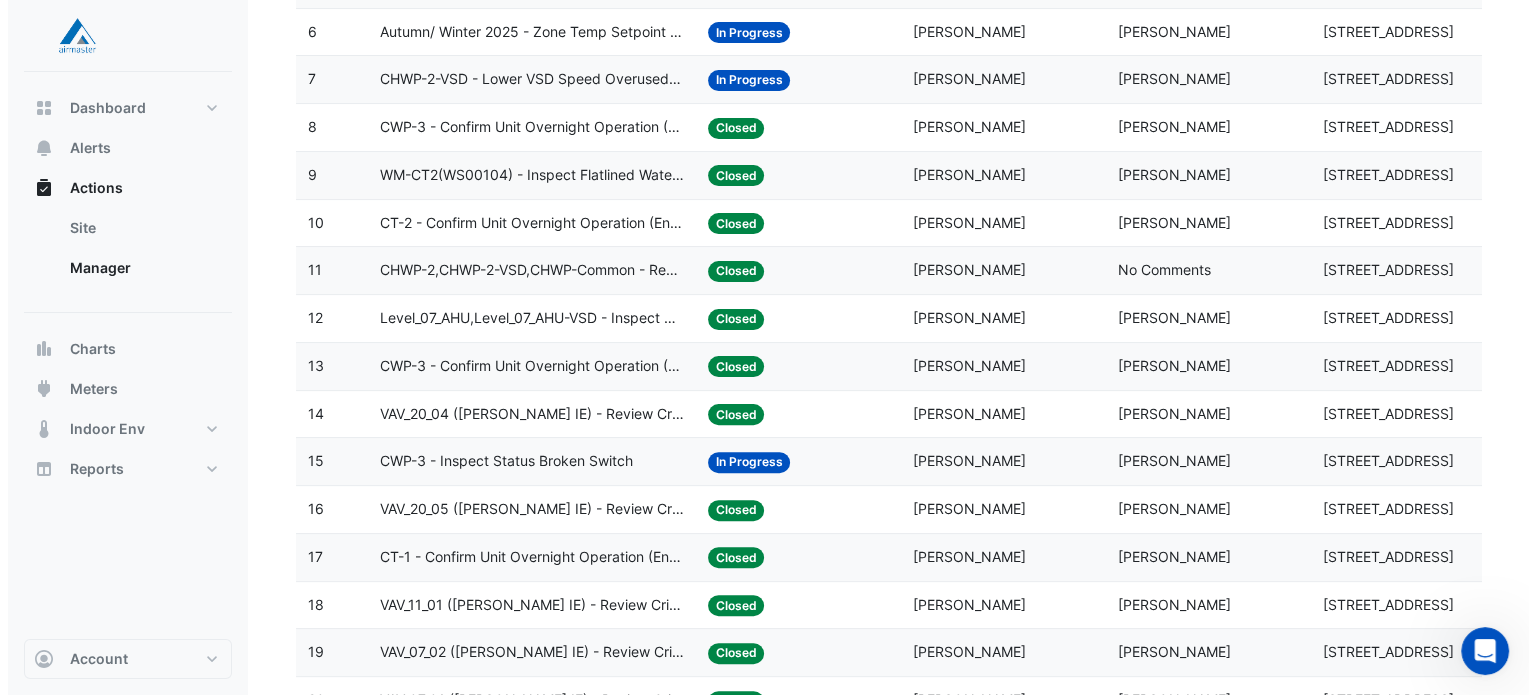 scroll, scrollTop: 483, scrollLeft: 0, axis: vertical 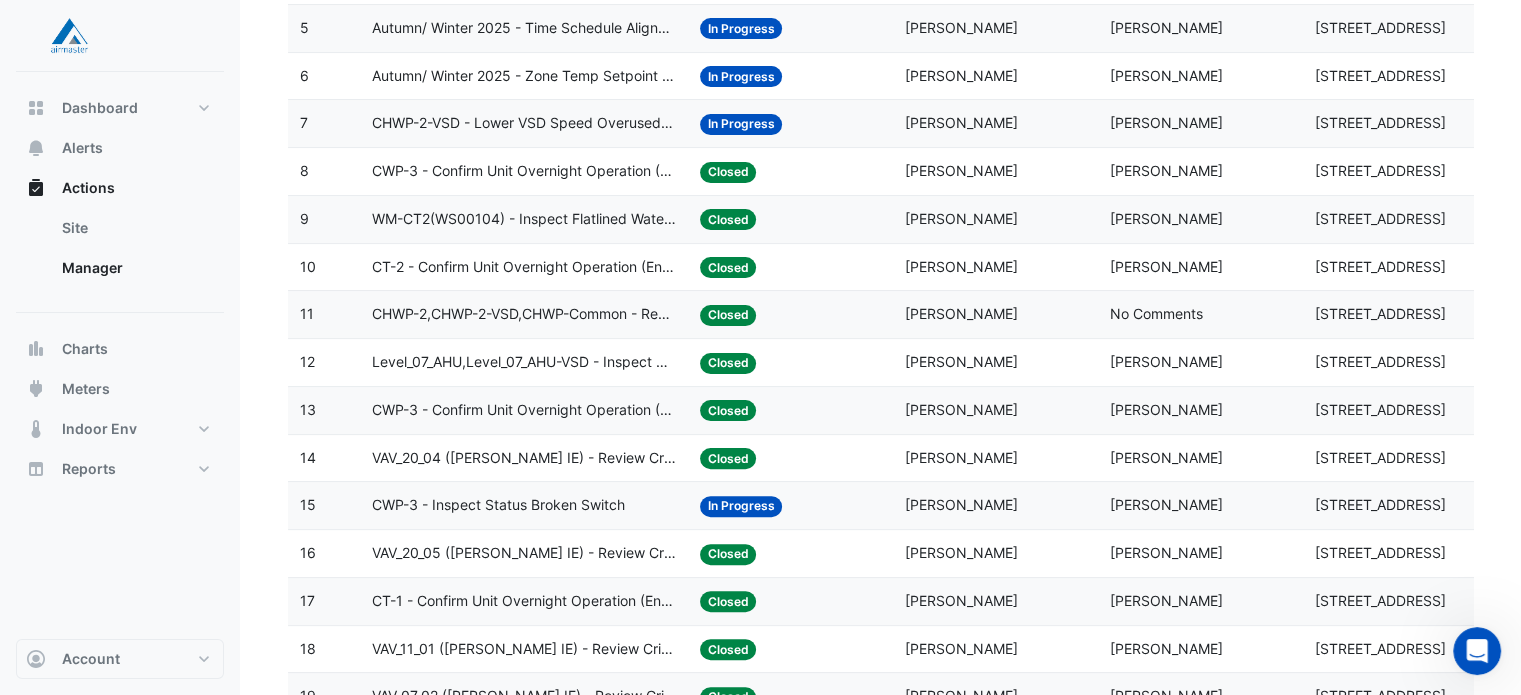 click on "CHWP-2-VSD - Lower VSD Speed Overused (Energy Waste)" 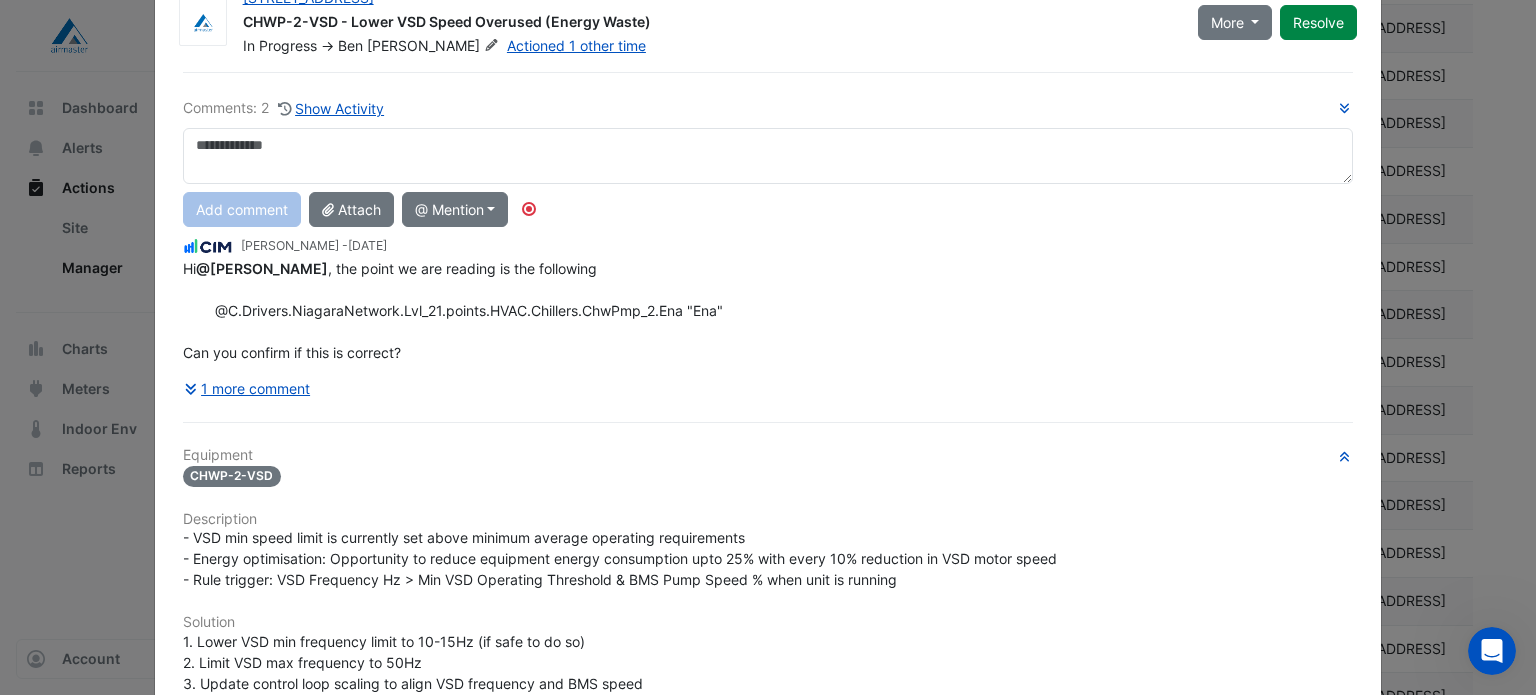 scroll, scrollTop: 100, scrollLeft: 0, axis: vertical 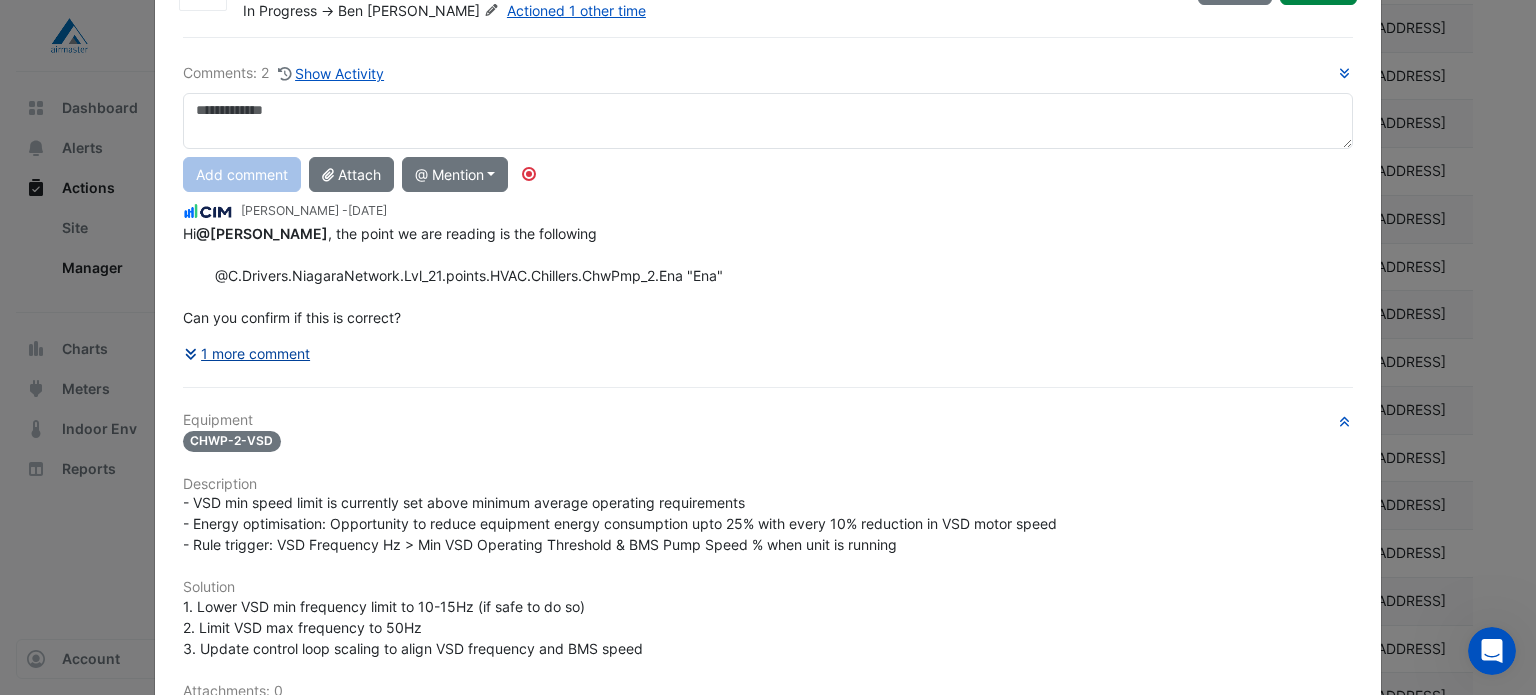 click on "1 more comment" 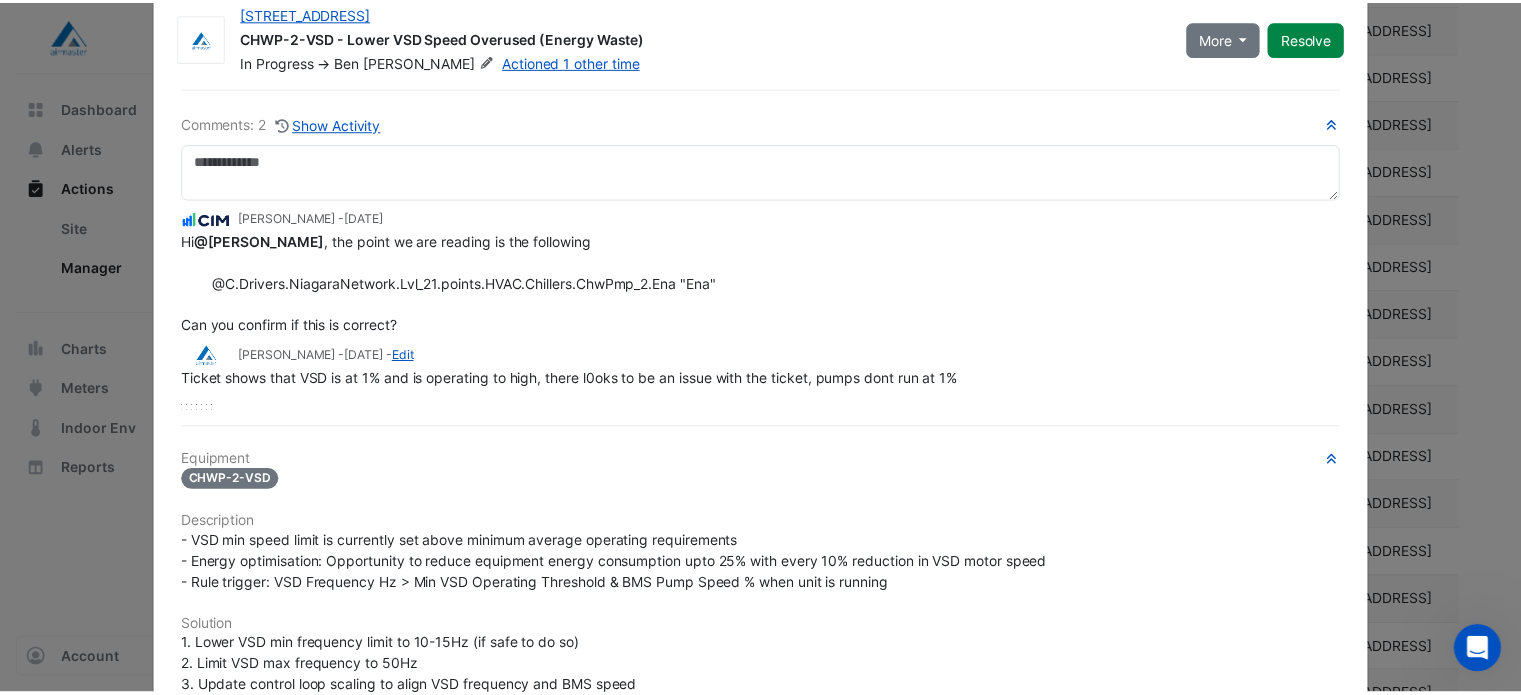 scroll, scrollTop: 0, scrollLeft: 0, axis: both 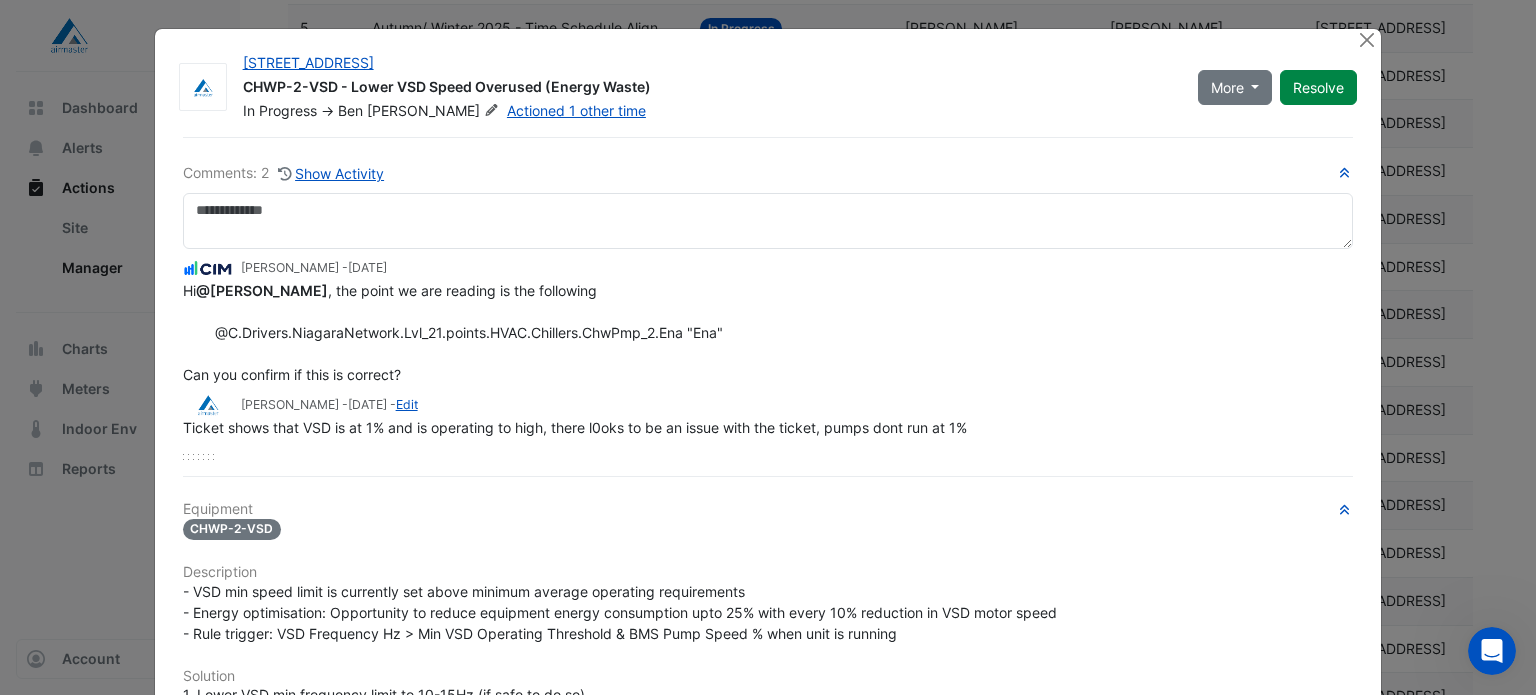 click on "241 Adelaide Street
CHWP-2-VSD - Lower VSD Speed Overused (Energy Waste)
In Progress
->
Ben
James
Actioned 1 other time
More
On Hold
Not Doing" 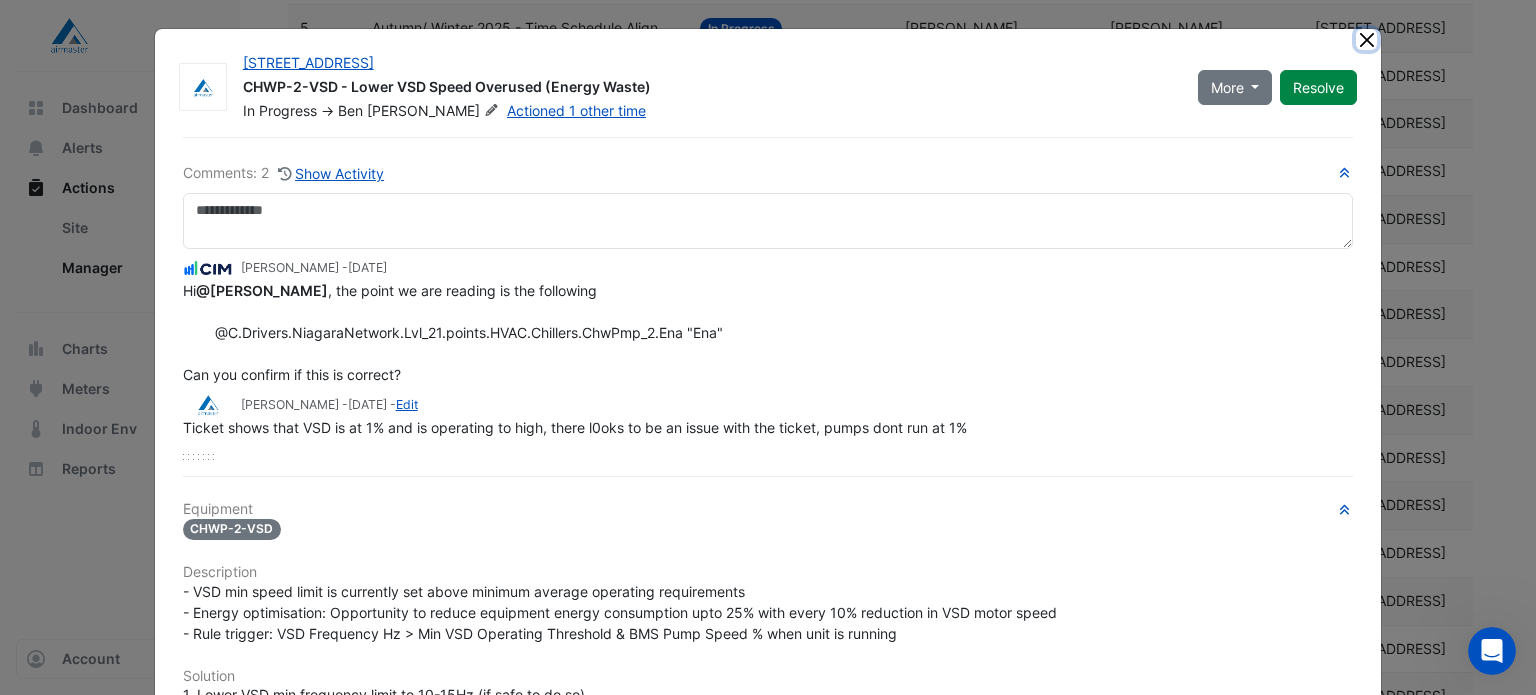 click 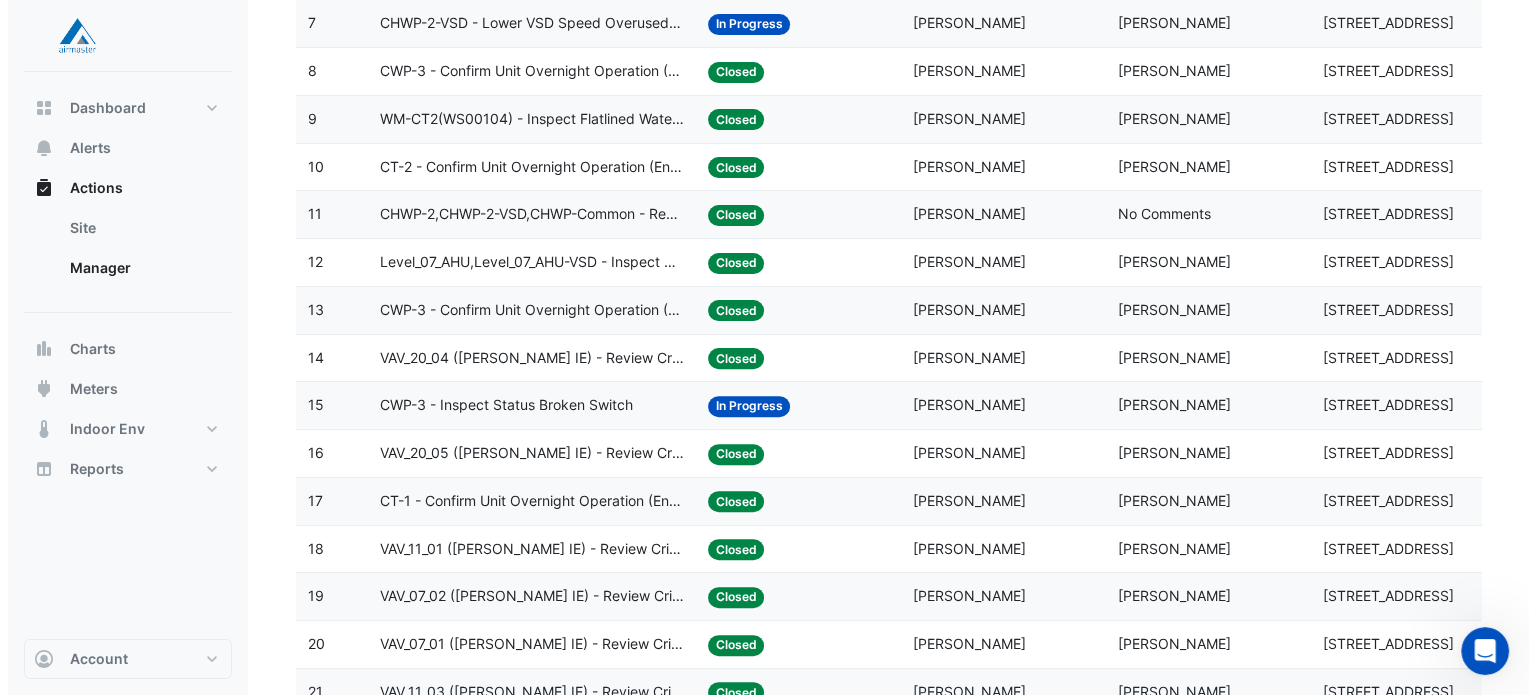 scroll, scrollTop: 483, scrollLeft: 0, axis: vertical 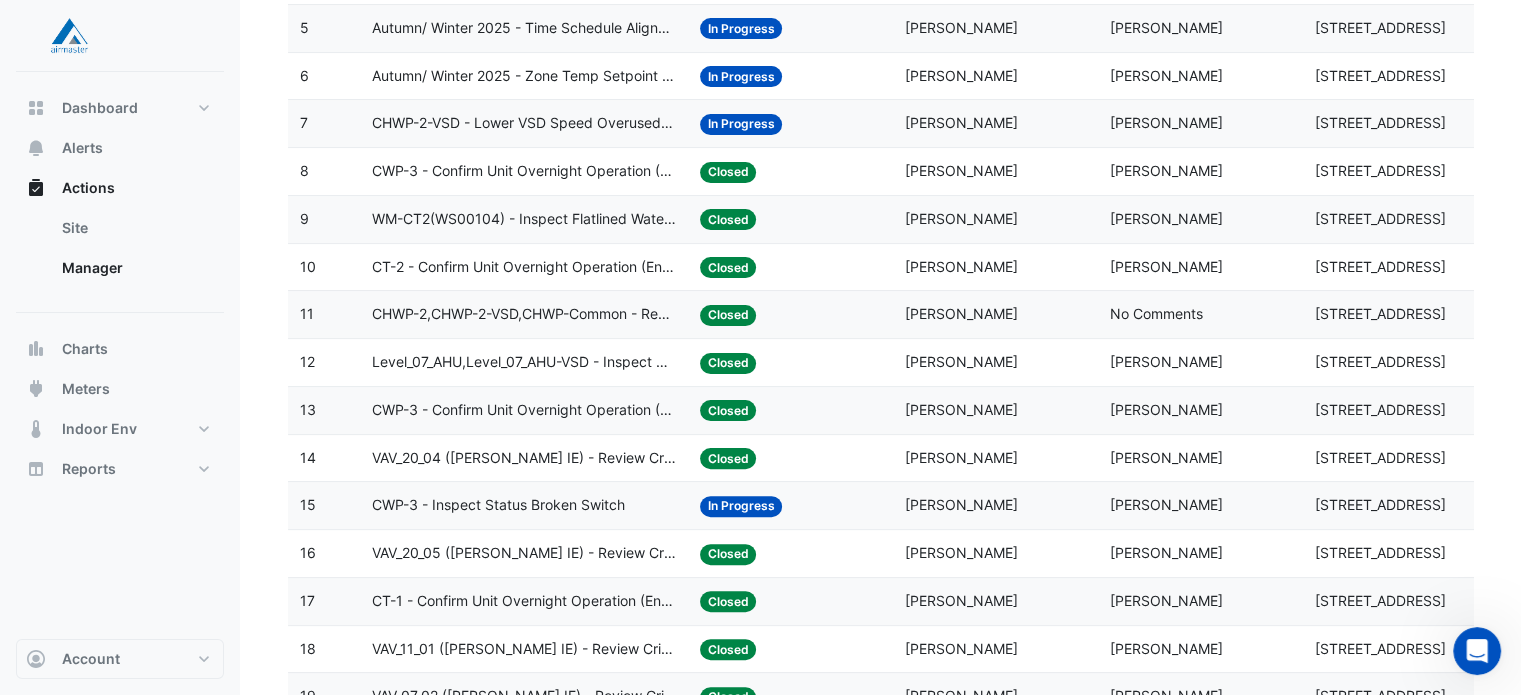 click on "CHWP-2-VSD - Lower VSD Speed Overused (Energy Waste)" 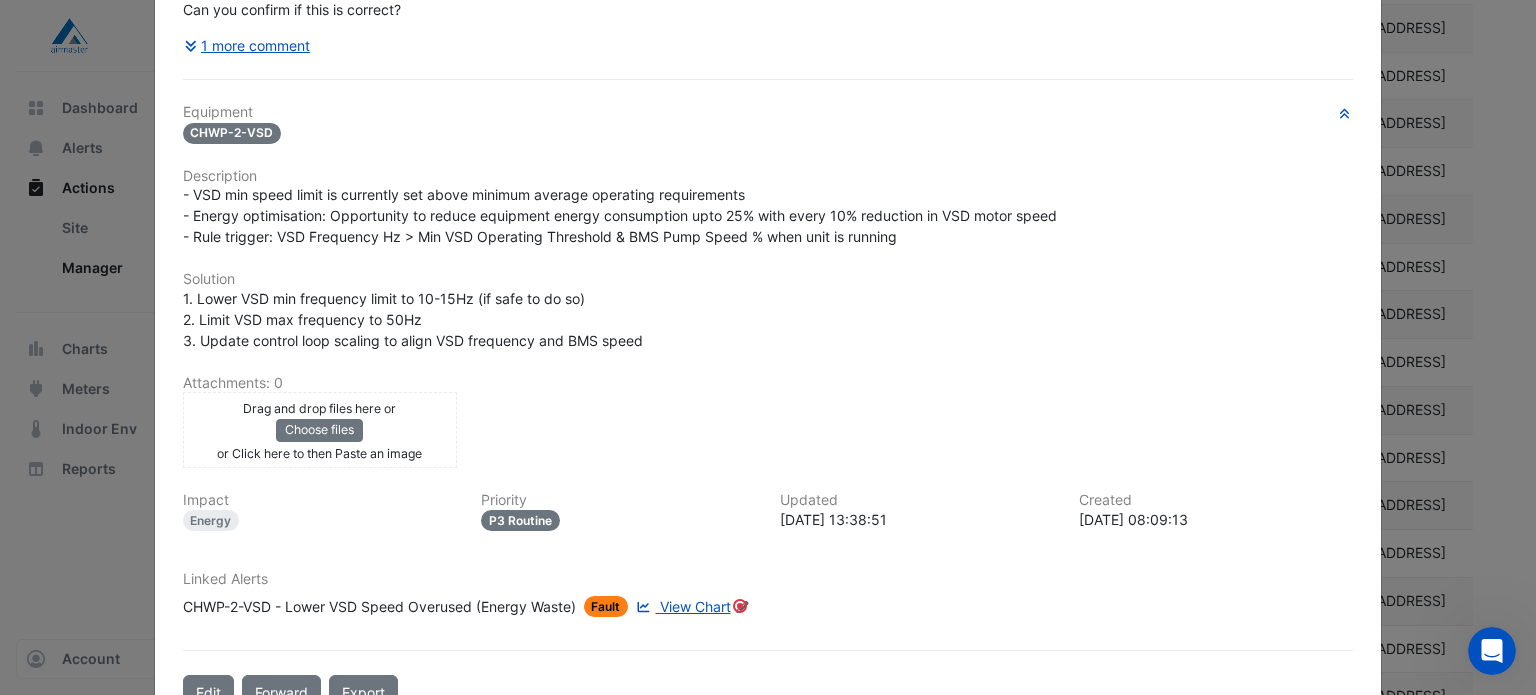 scroll, scrollTop: 458, scrollLeft: 0, axis: vertical 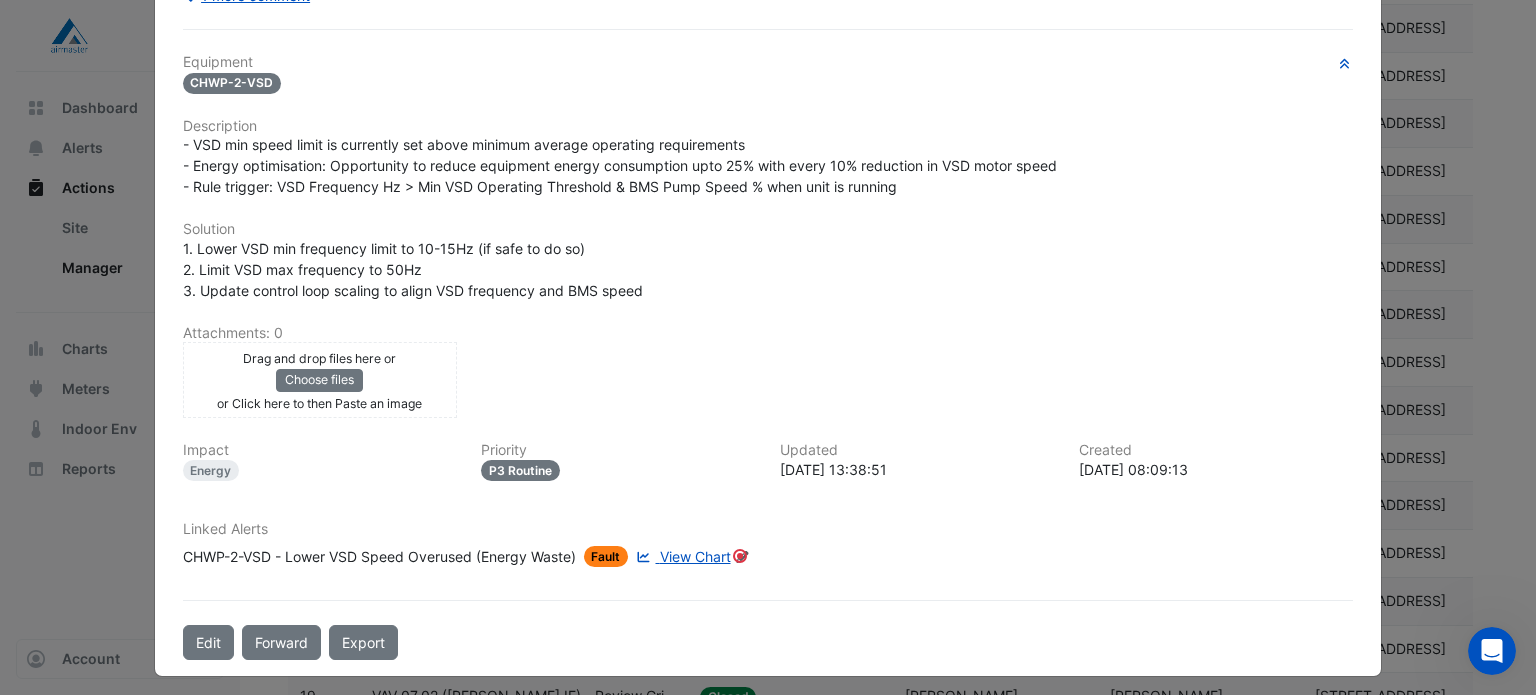 click on "View Chart" 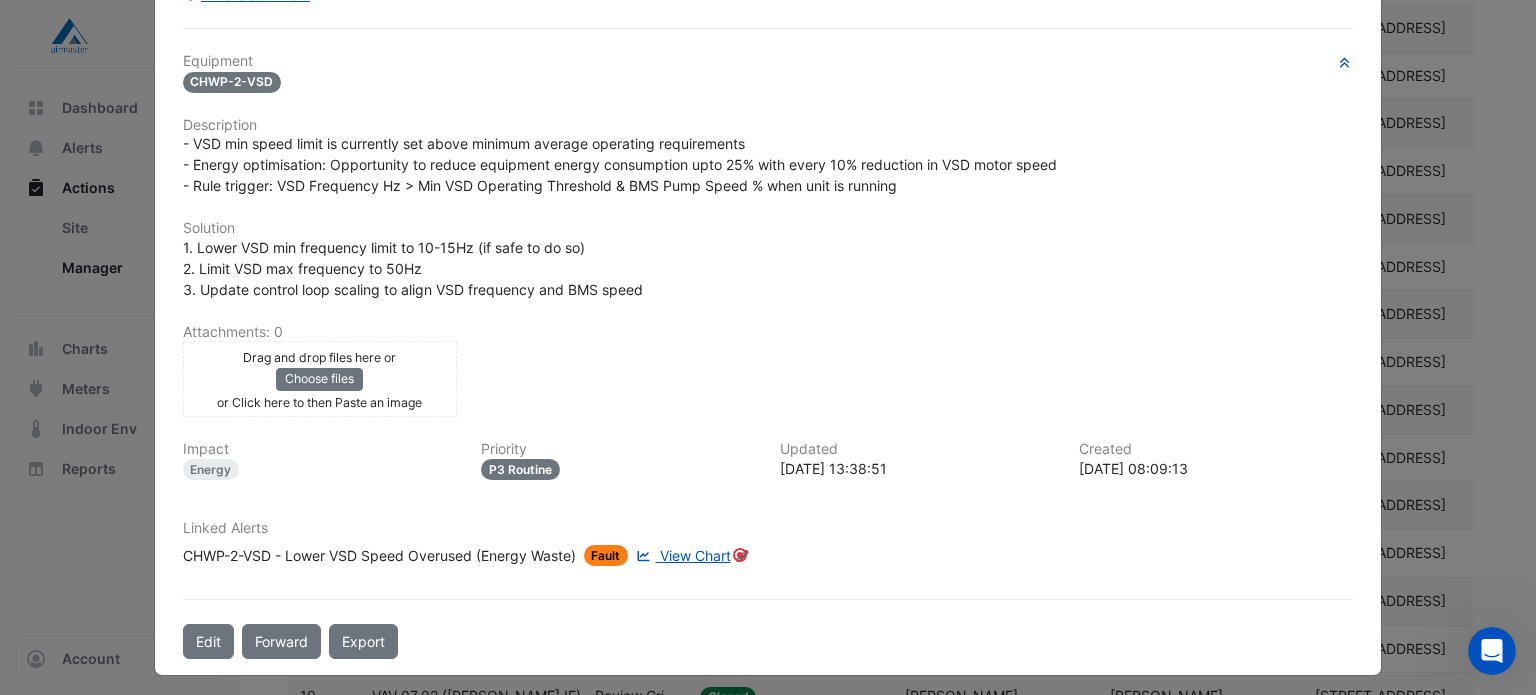 scroll, scrollTop: 0, scrollLeft: 0, axis: both 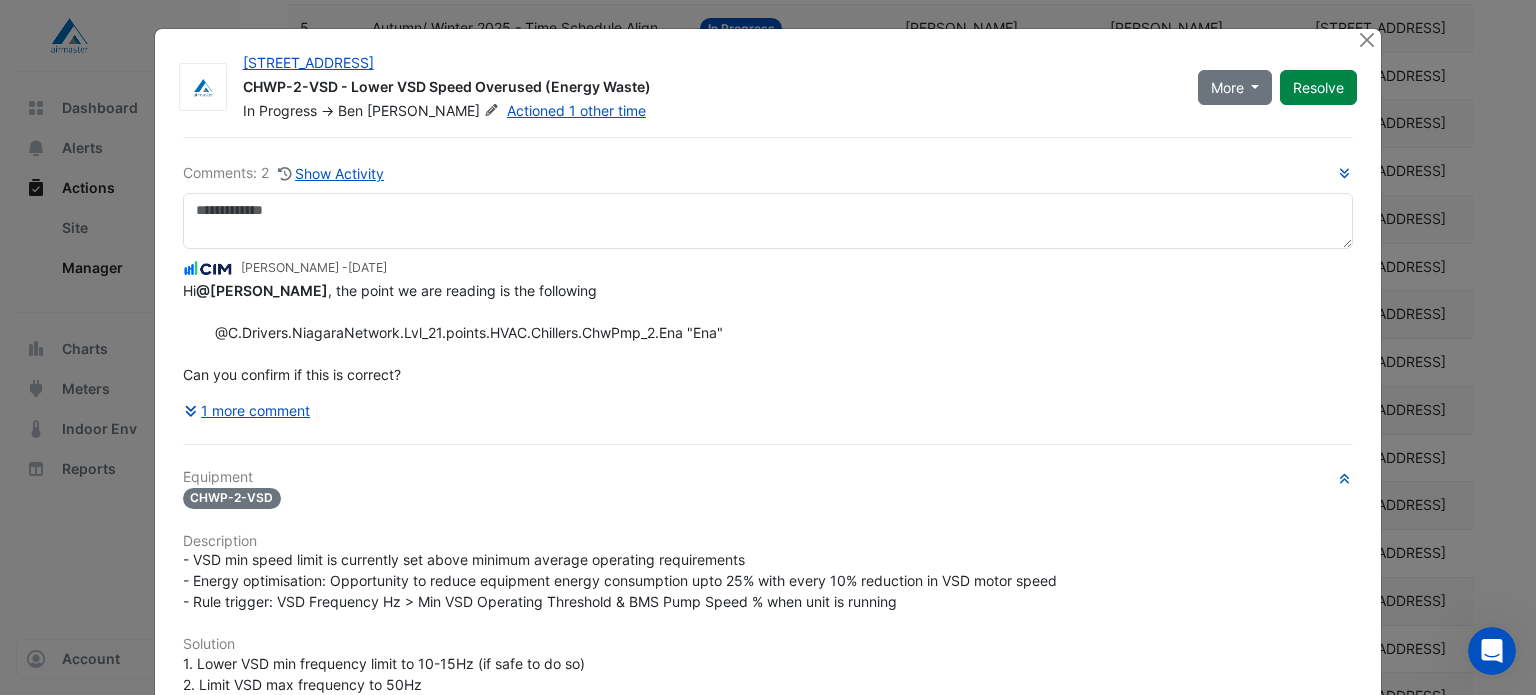 click on "241 Adelaide Street
CHWP-2-VSD - Lower VSD Speed Overused (Energy Waste)
In Progress
->
Ben
James
Actioned 1 other time
More
On Hold
Not Doing" 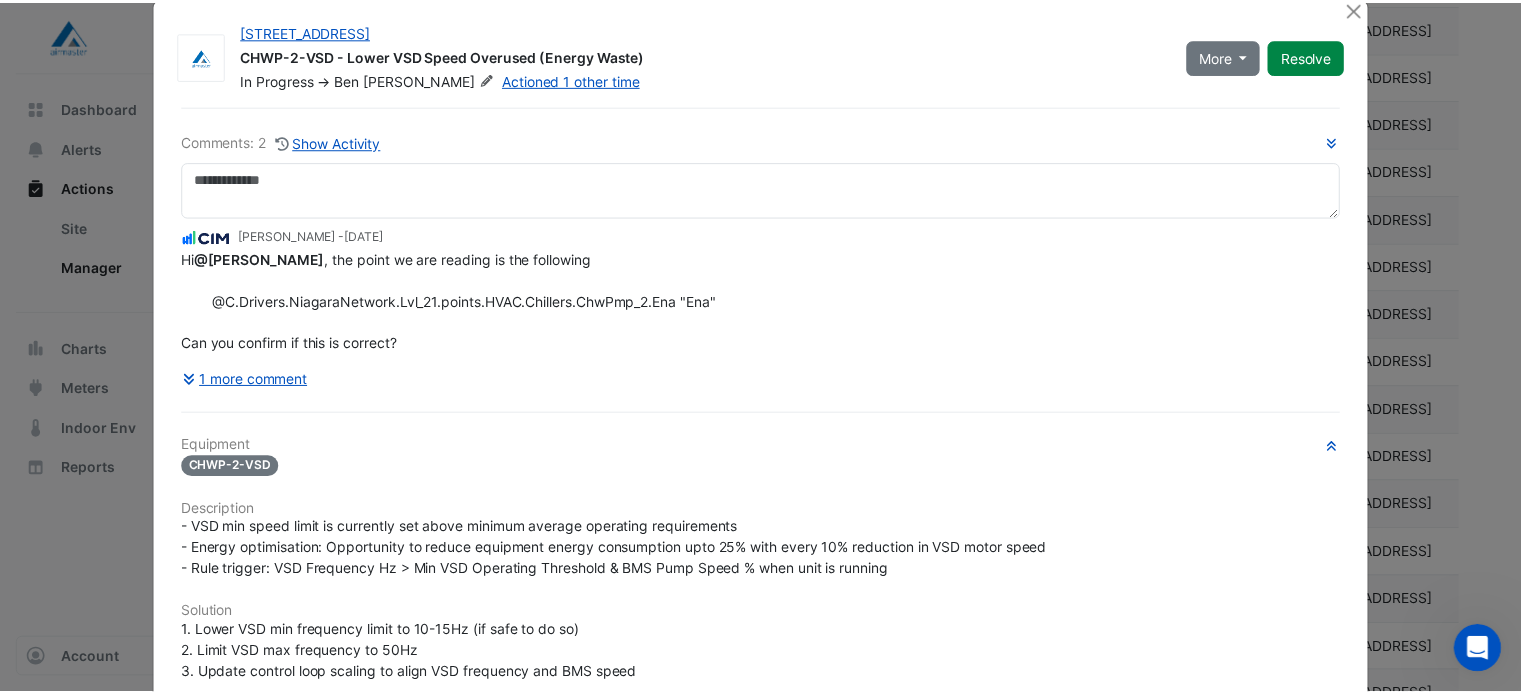 scroll, scrollTop: 0, scrollLeft: 0, axis: both 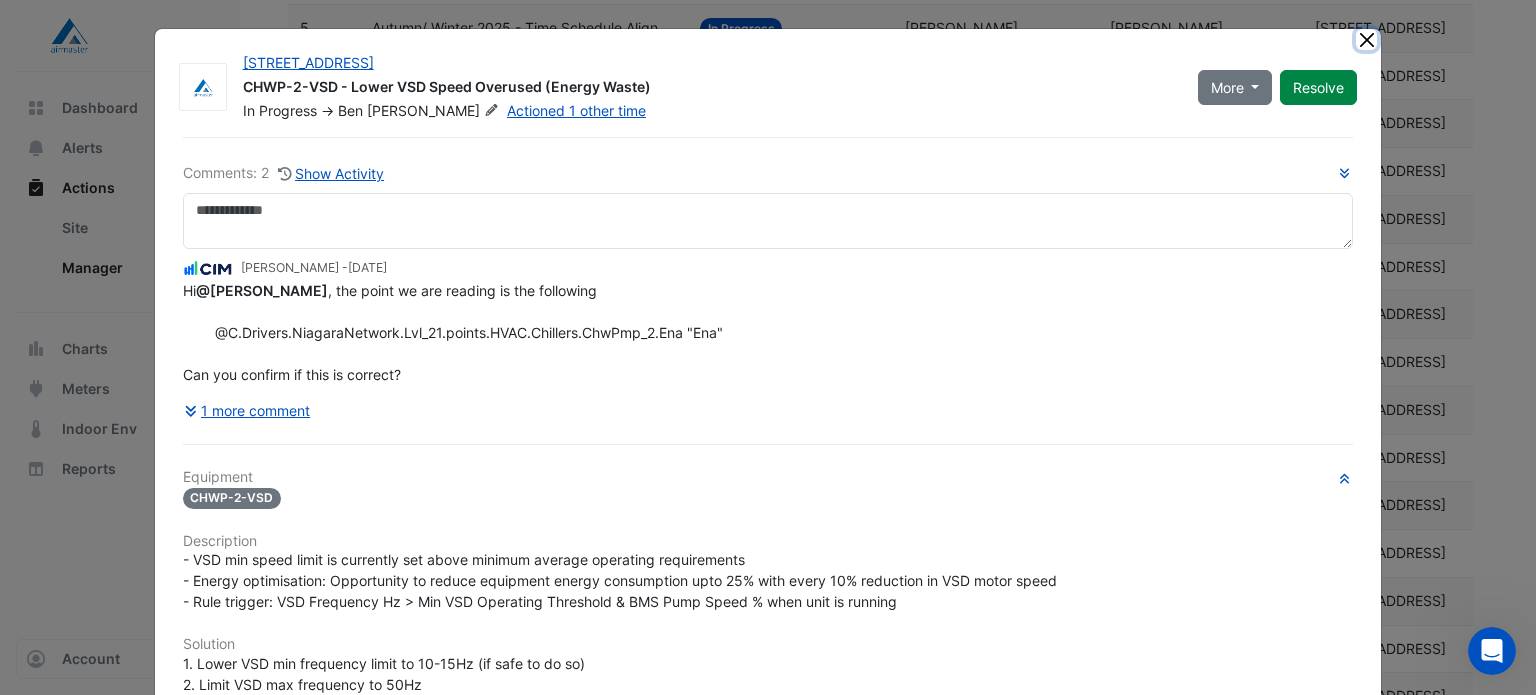 click 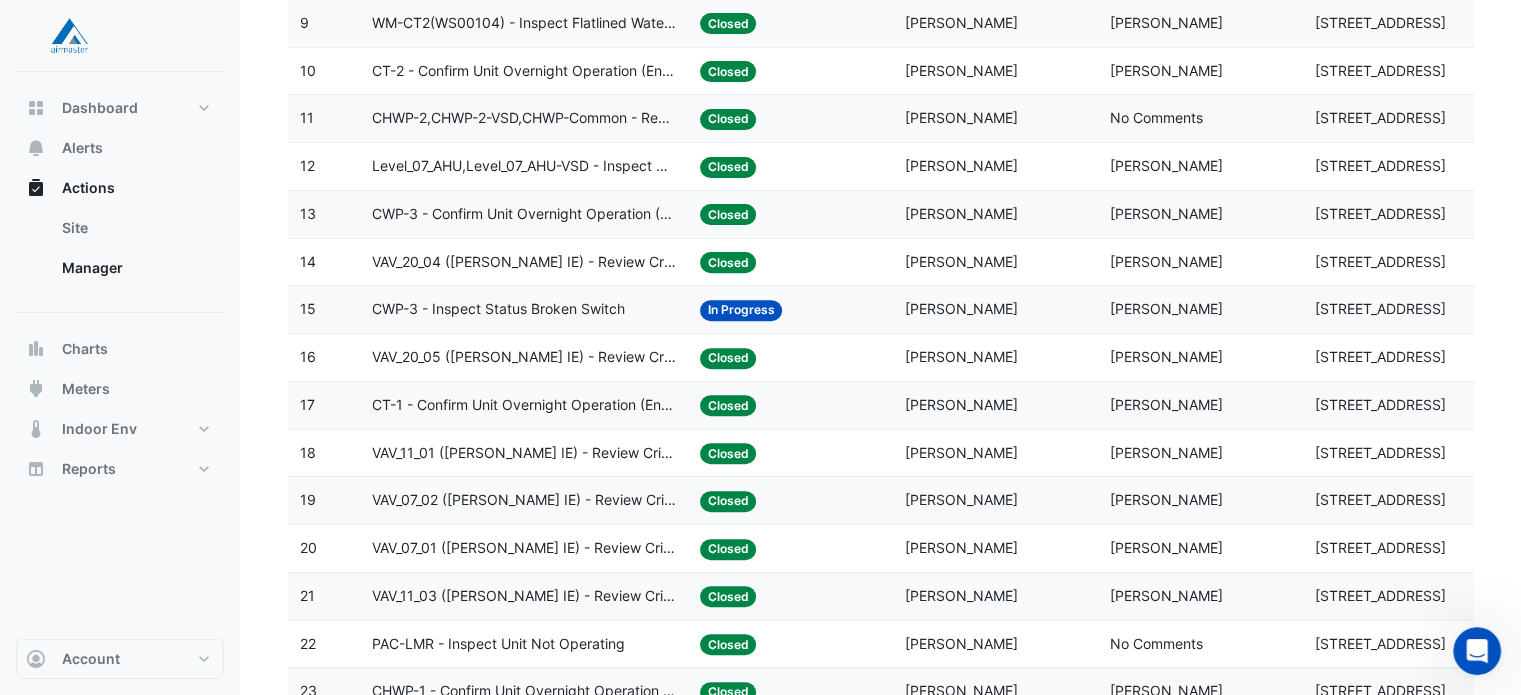 scroll, scrollTop: 783, scrollLeft: 0, axis: vertical 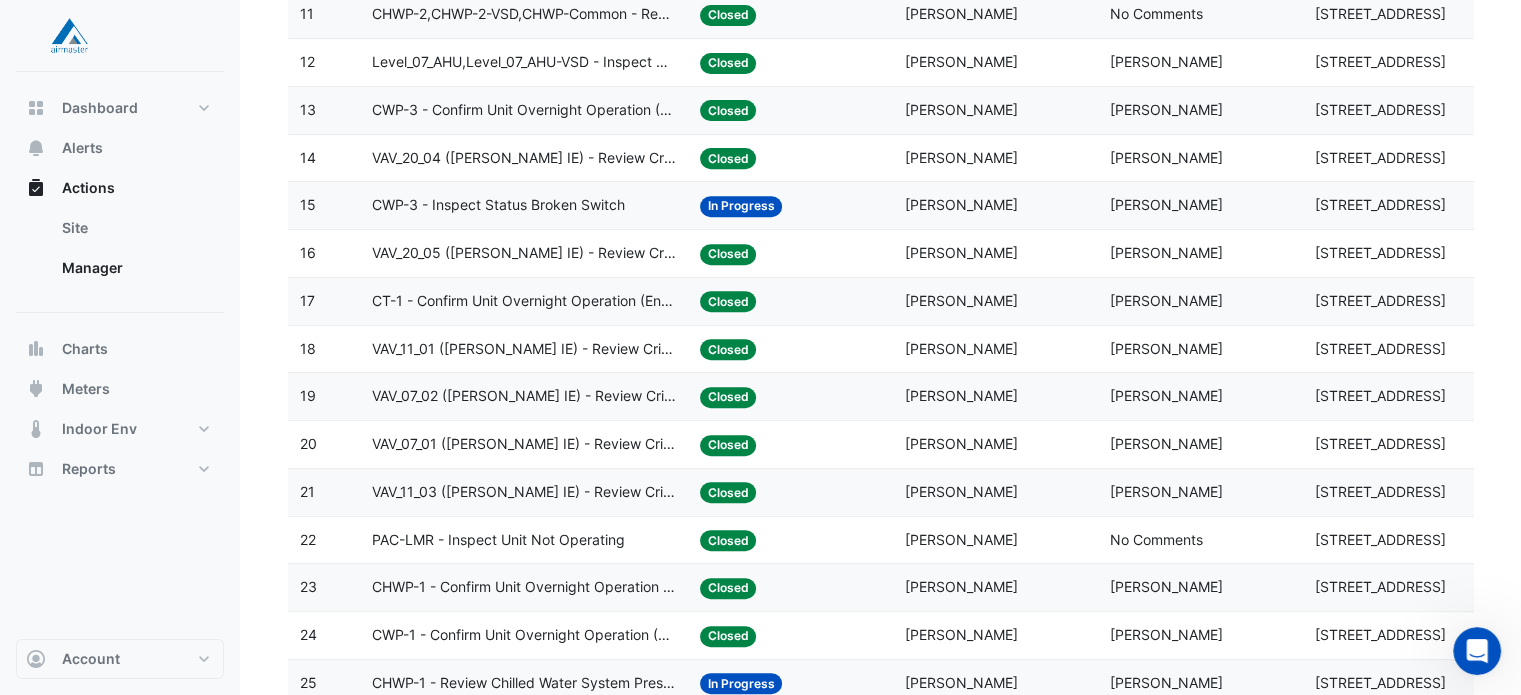click on "CWP-3 - Inspect Status Broken Switch" 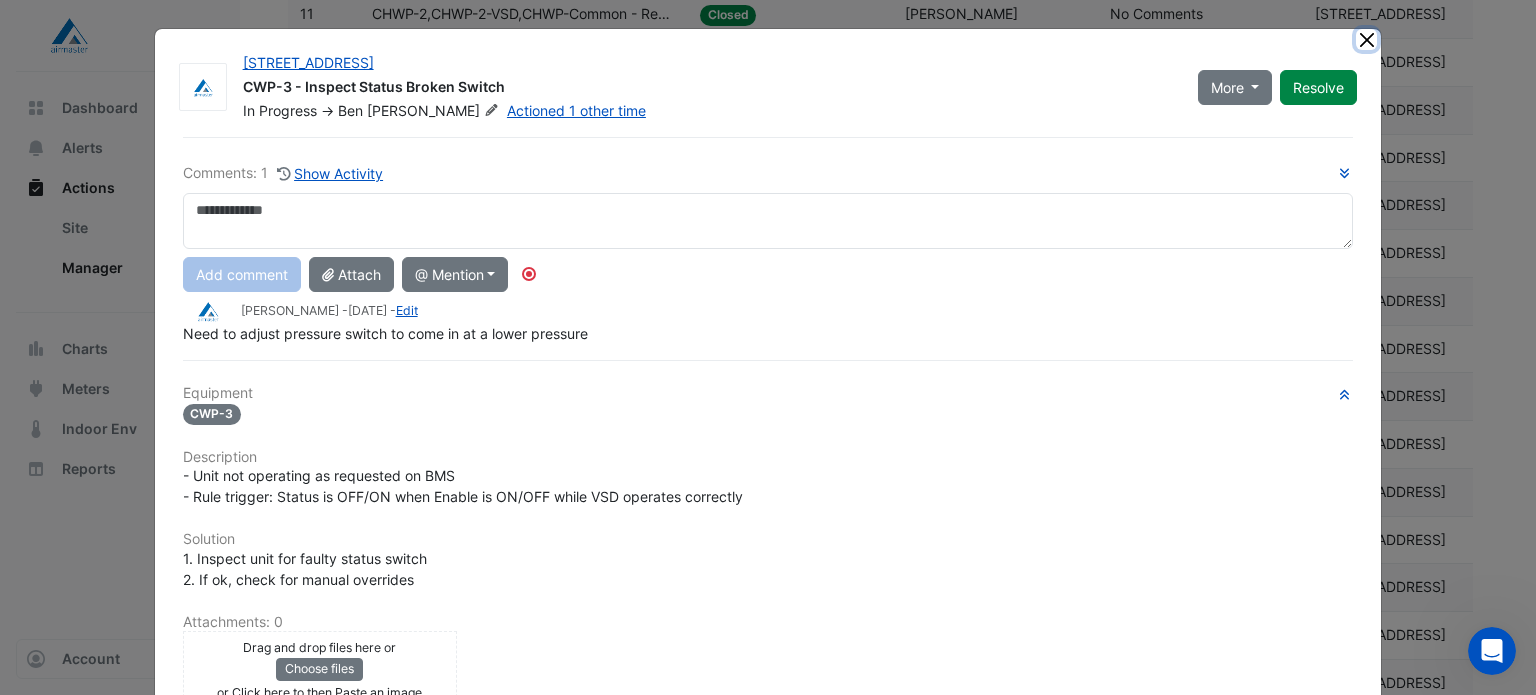 click 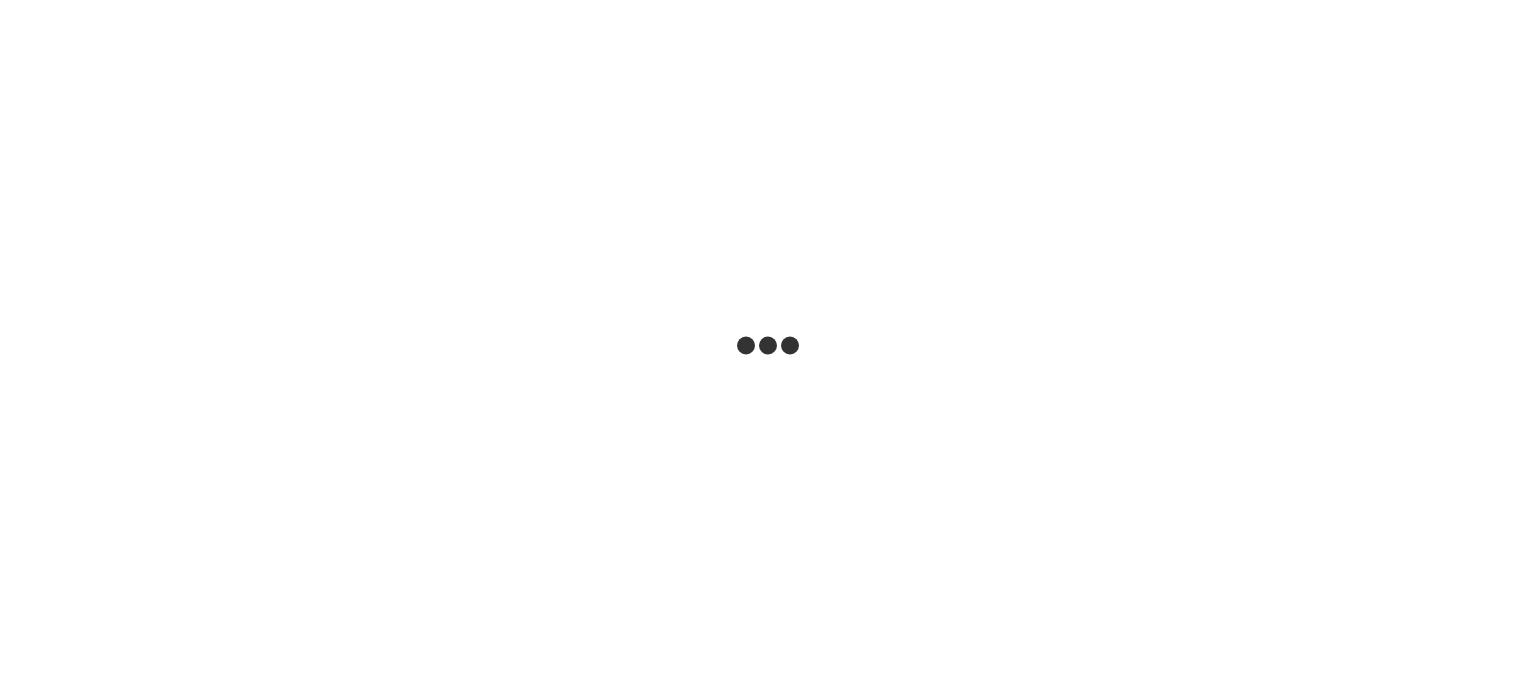 scroll, scrollTop: 0, scrollLeft: 0, axis: both 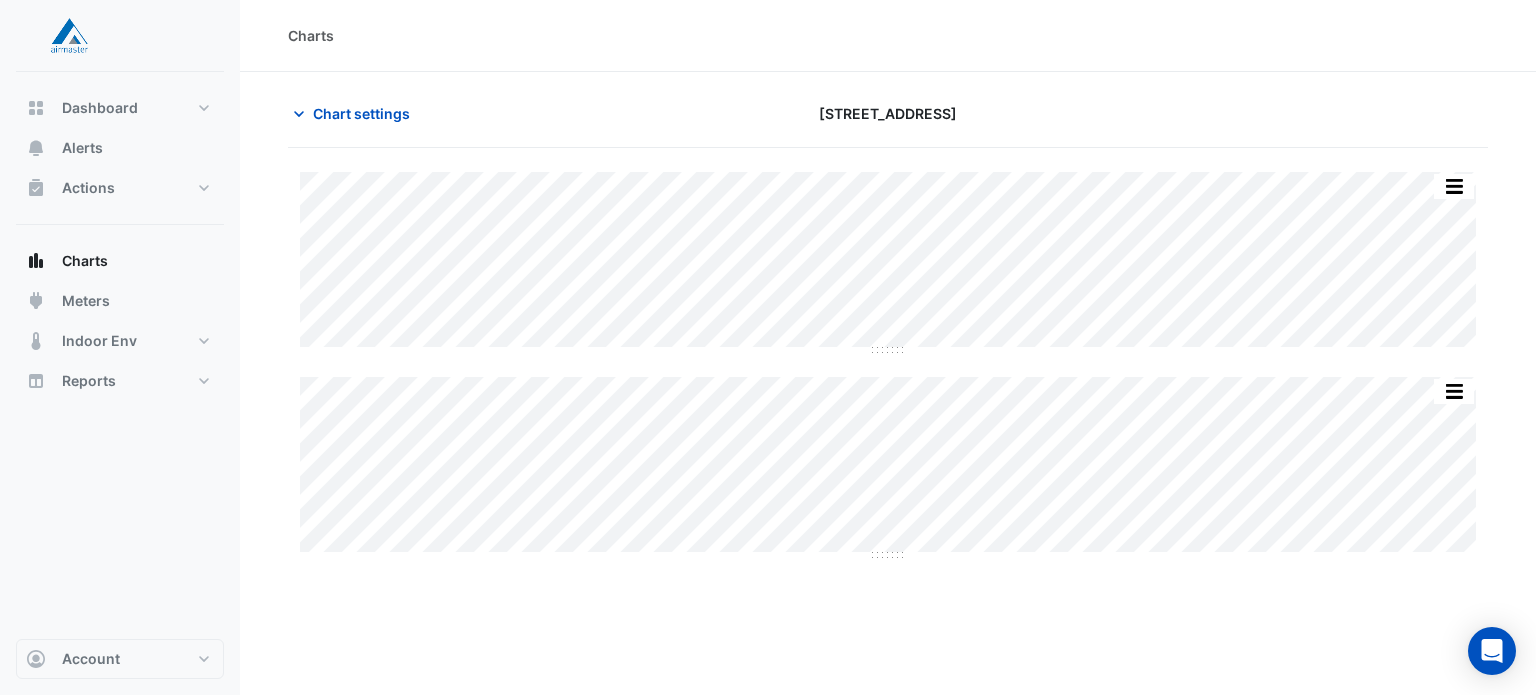 click on "Split by Equip Split All Split None Print Save as JPEG Save as PNG Pivot Data Table Export CSV - Flat Export CSV - Pivot Select Chart Type Select Timezone    —    CHWP-2    Primary Chilled Water Pump Speed       Plantroom Plantroom    [DATE] 04:30       0 %       ◼       VSD0013-2 - Rule ID: 430338          [DATE] 08:45       Alert    Timezone: [GEOGRAPHIC_DATA]/[GEOGRAPHIC_DATA] (AEST)
Split by Equip Split All Split None Print Save as JPEG Save as PNG Pivot Data Table Export CSV - Flat Export CSV - Pivot Select Chart Type Select Timezone    —    CHWP-2-VSD    VSD Operating Frequency       Plantroom Plantroom    [DATE] 04:00       0 Hz       ◼       VSD0013-2 - Rule ID: 430338          [DATE] 08:45       Alert    Timezone: [GEOGRAPHIC_DATA]/[GEOGRAPHIC_DATA] (AEST)" 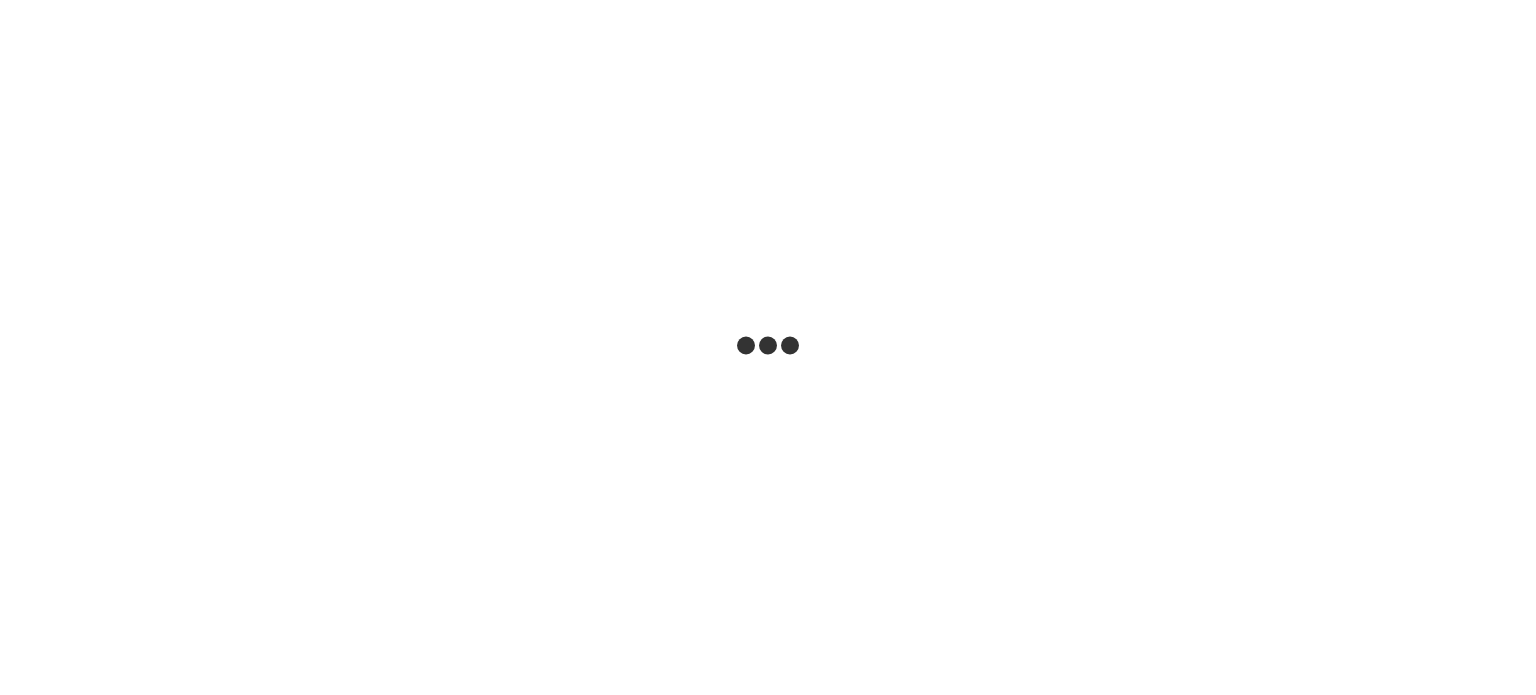 scroll, scrollTop: 0, scrollLeft: 0, axis: both 